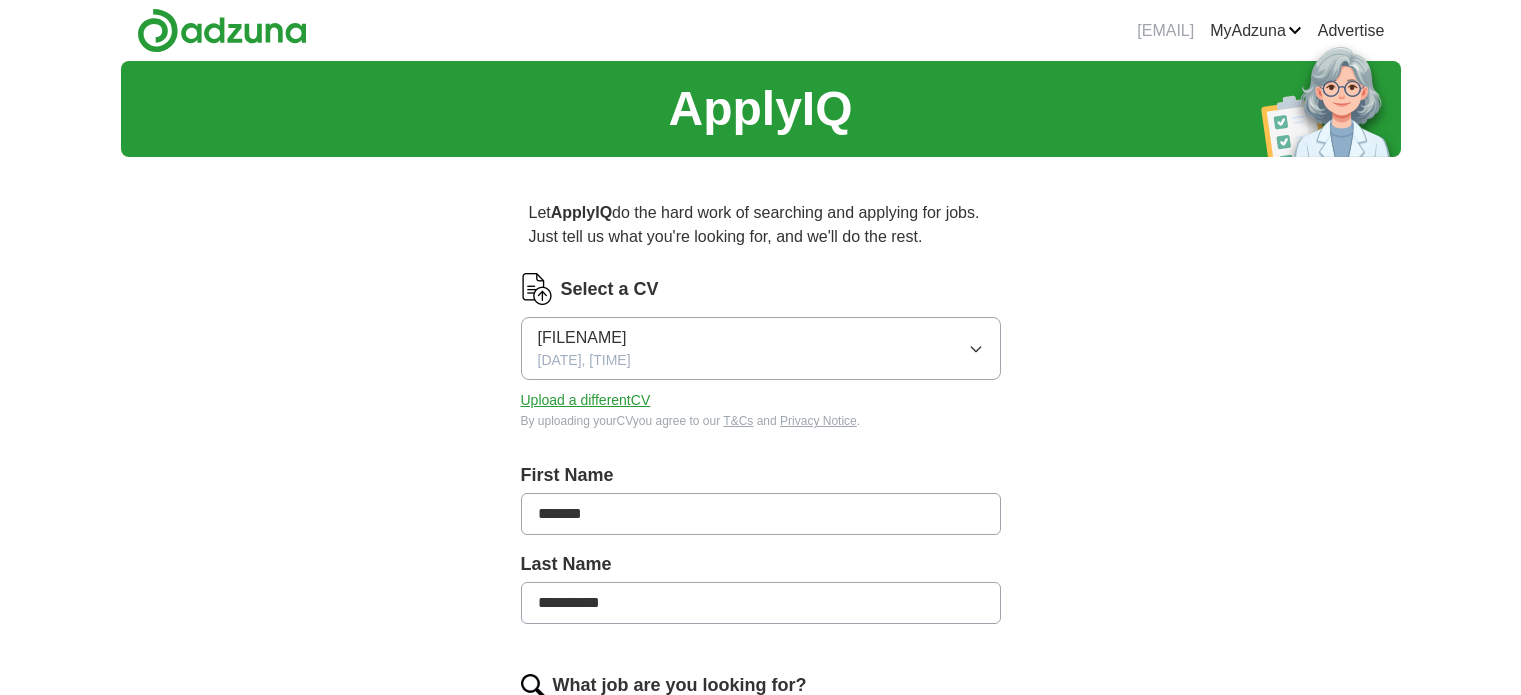 scroll, scrollTop: 0, scrollLeft: 0, axis: both 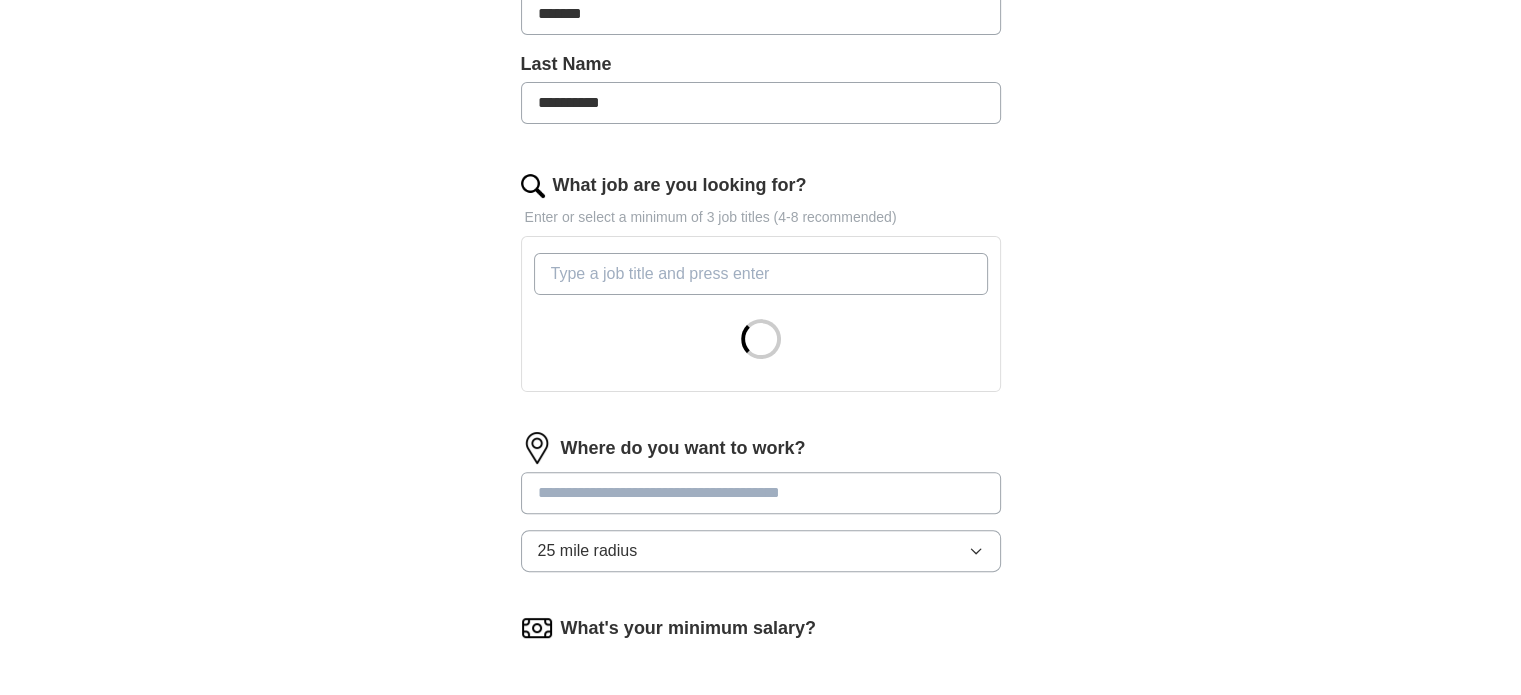 click on "What job are you looking for?" at bounding box center [761, 274] 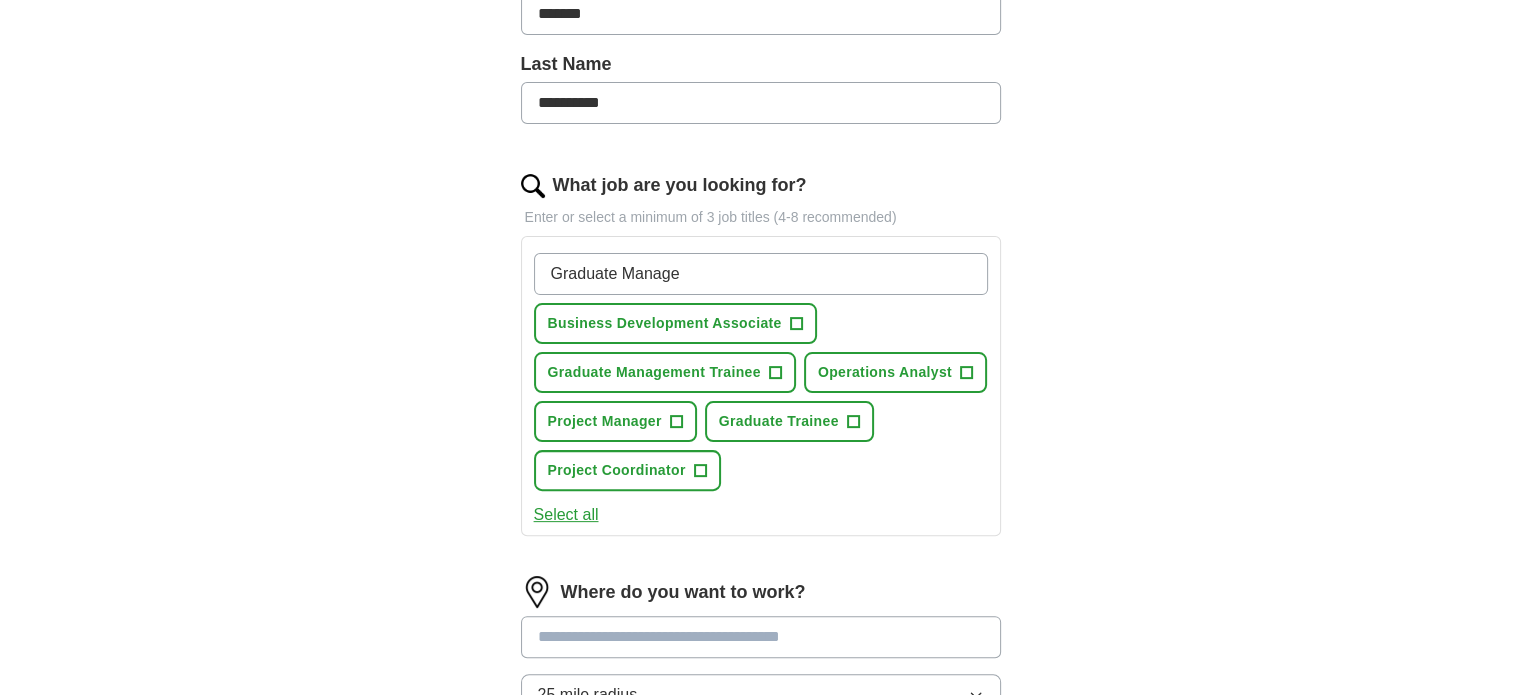 type on "Graduate Manager" 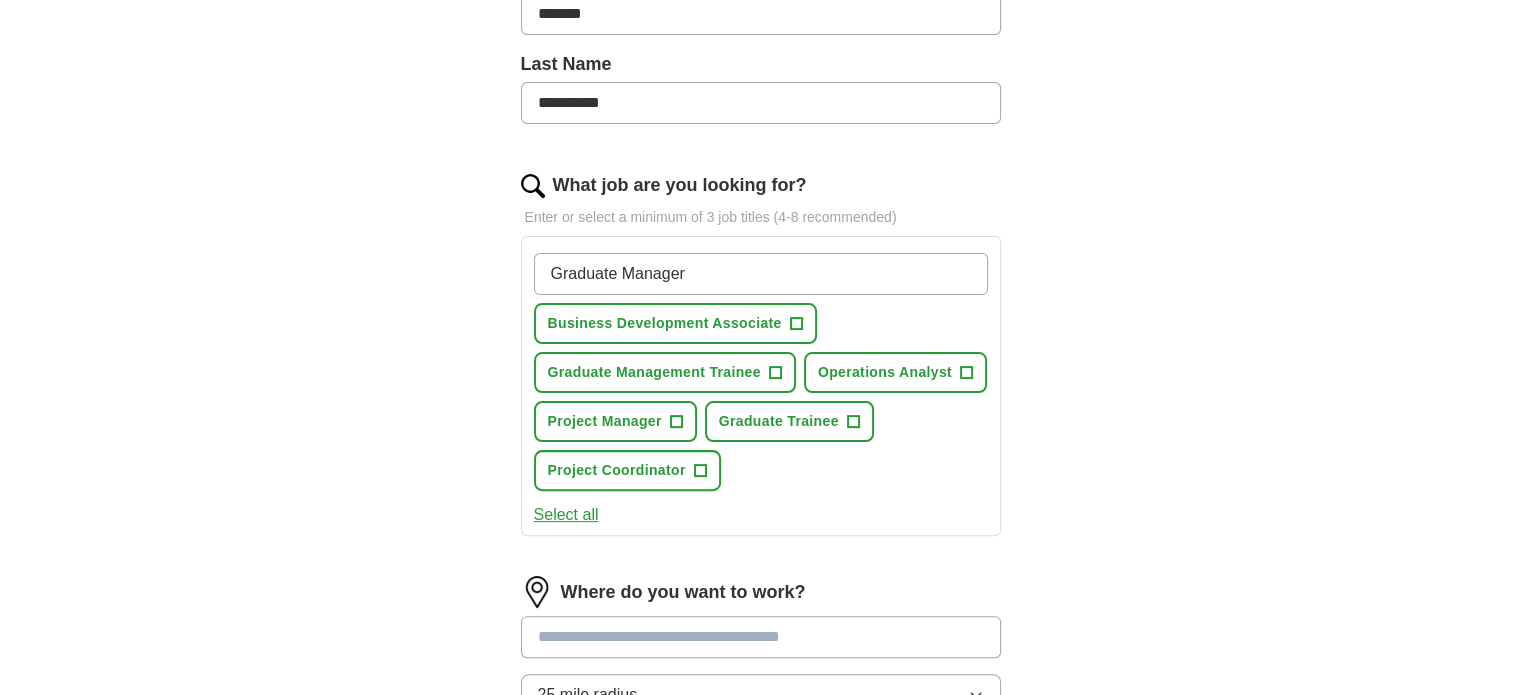 type 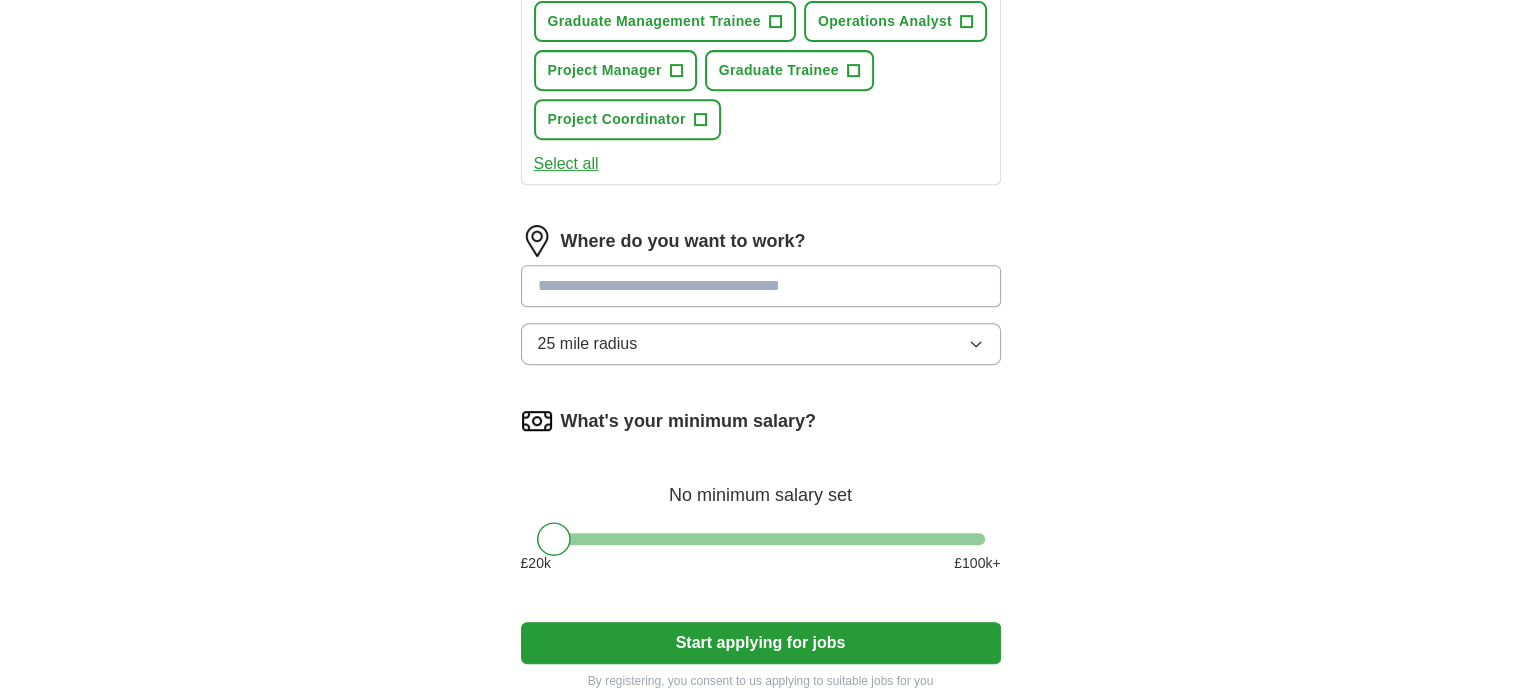 scroll, scrollTop: 600, scrollLeft: 0, axis: vertical 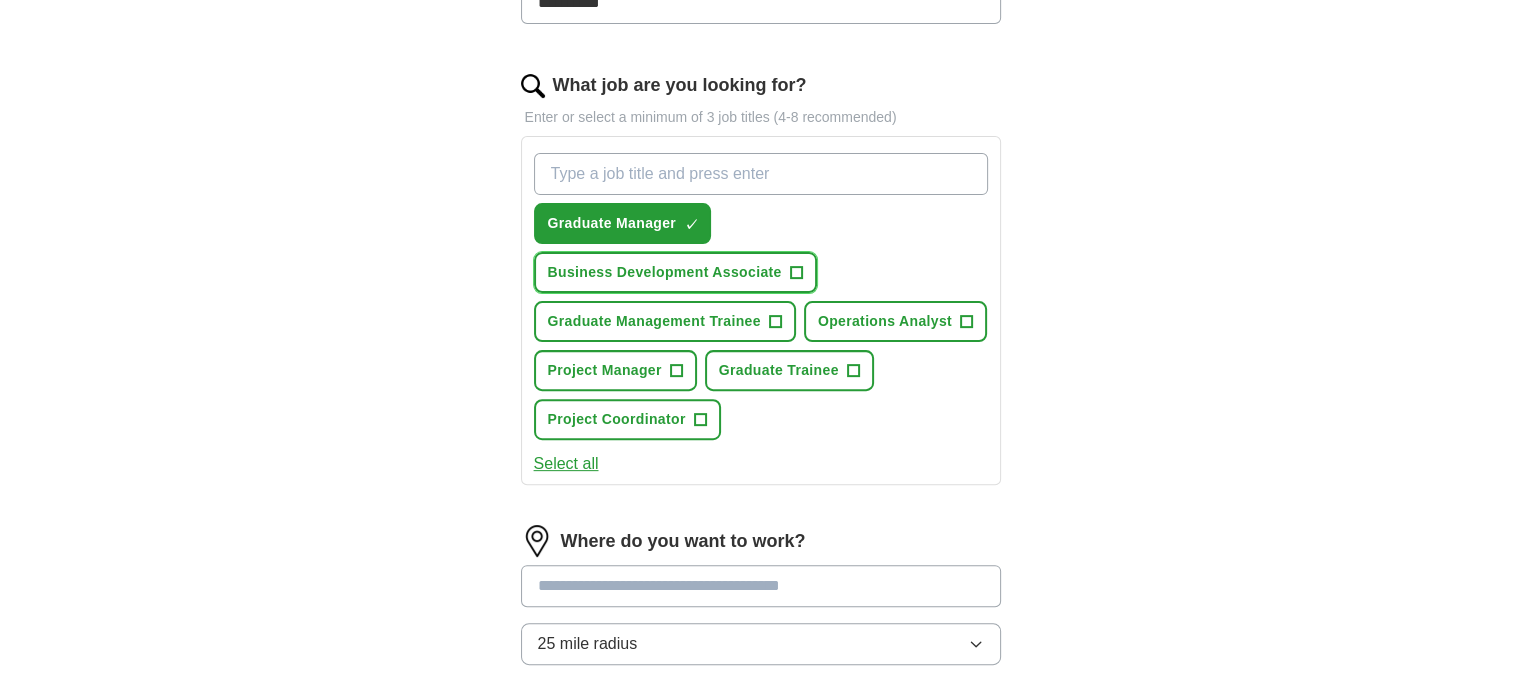 click on "+" at bounding box center (796, 273) 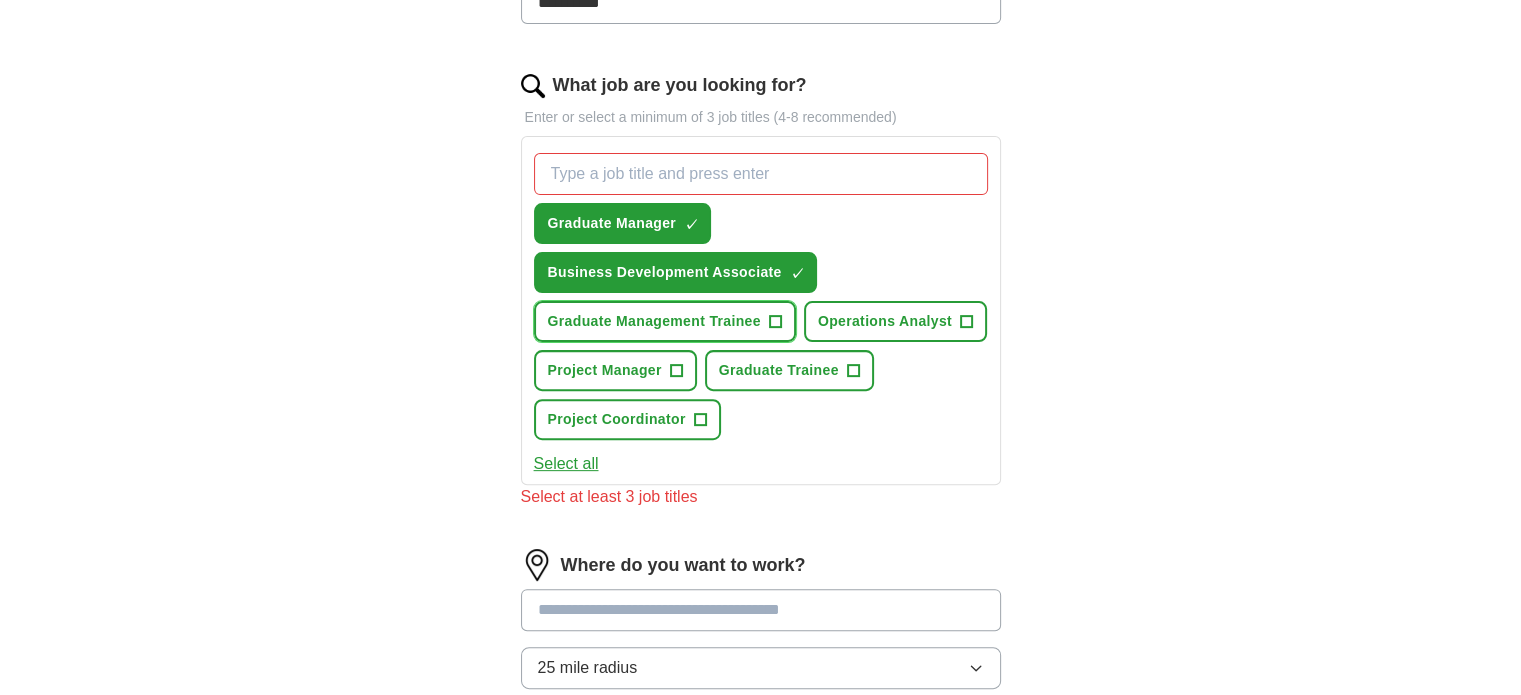 click on "+" at bounding box center [775, 322] 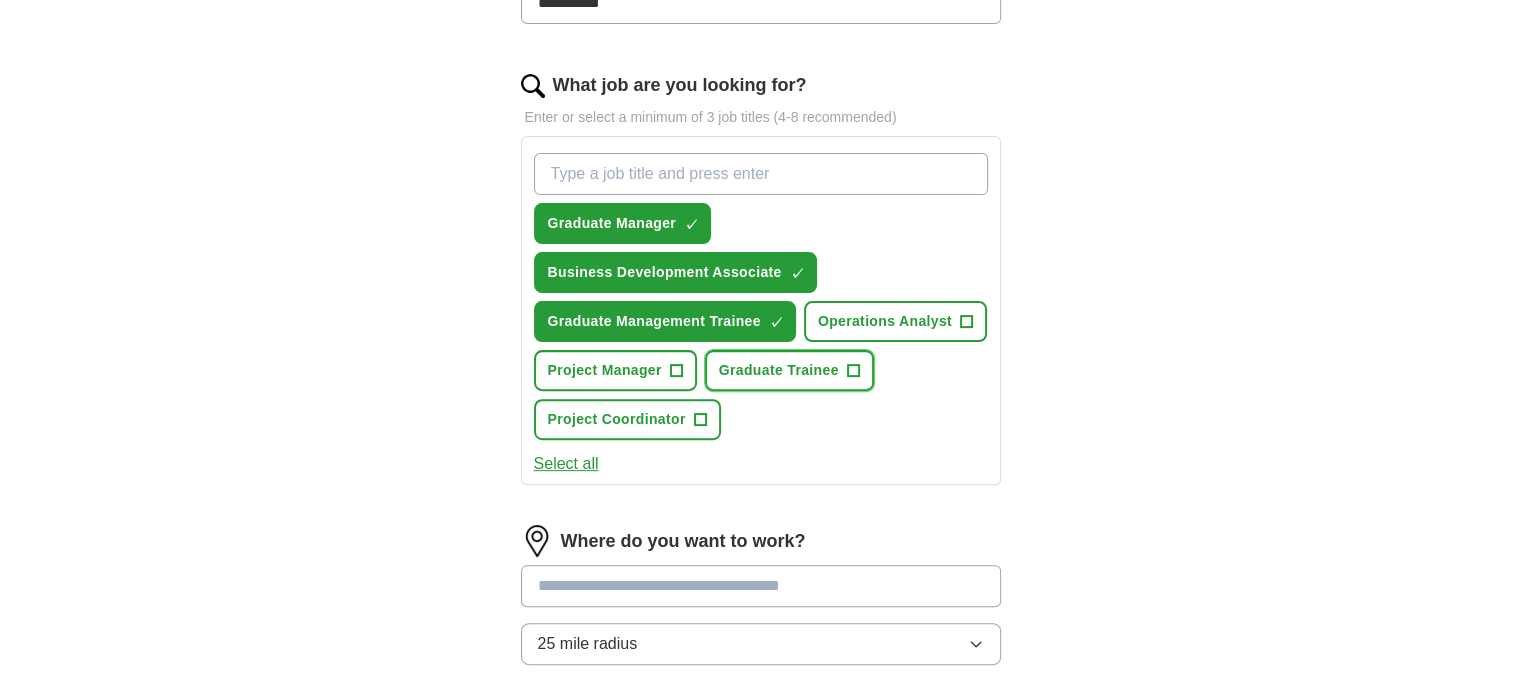 click on "+" at bounding box center [853, 371] 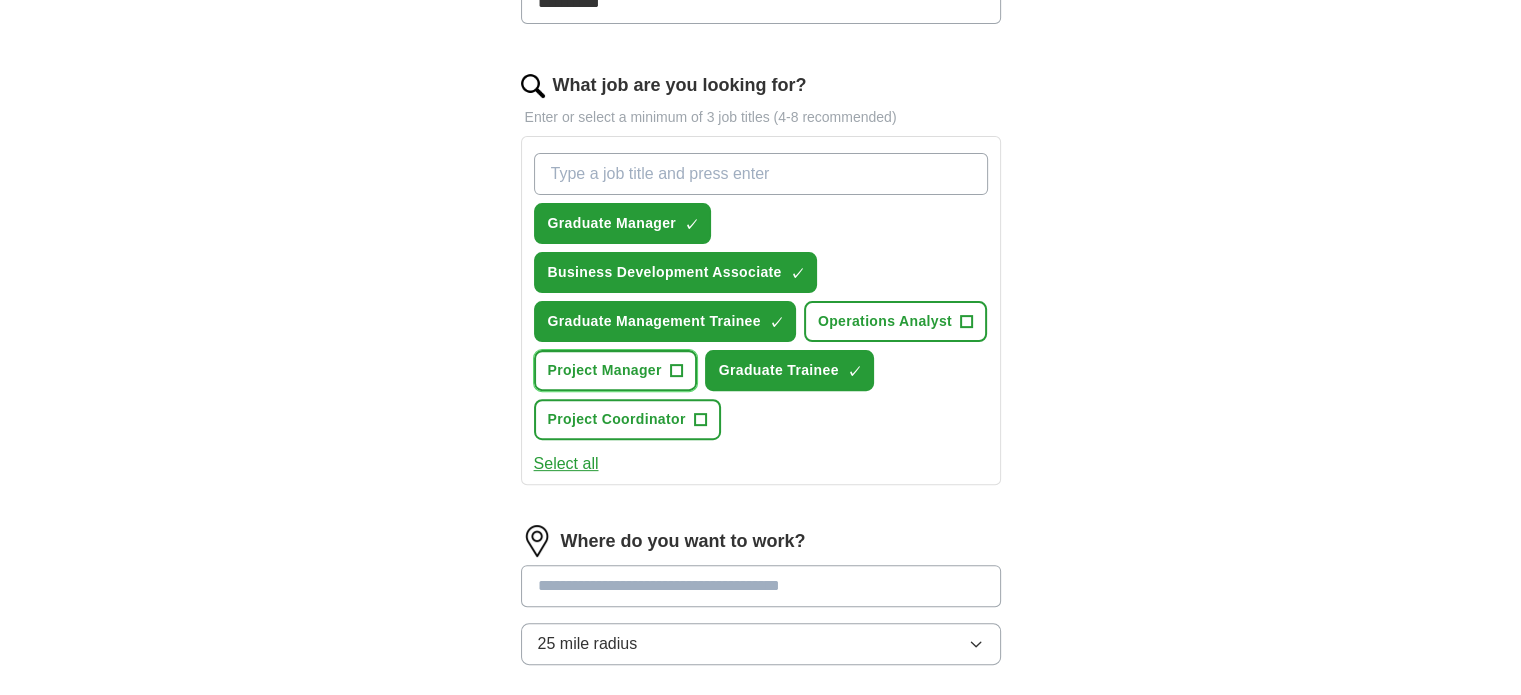 click on "+" at bounding box center (676, 371) 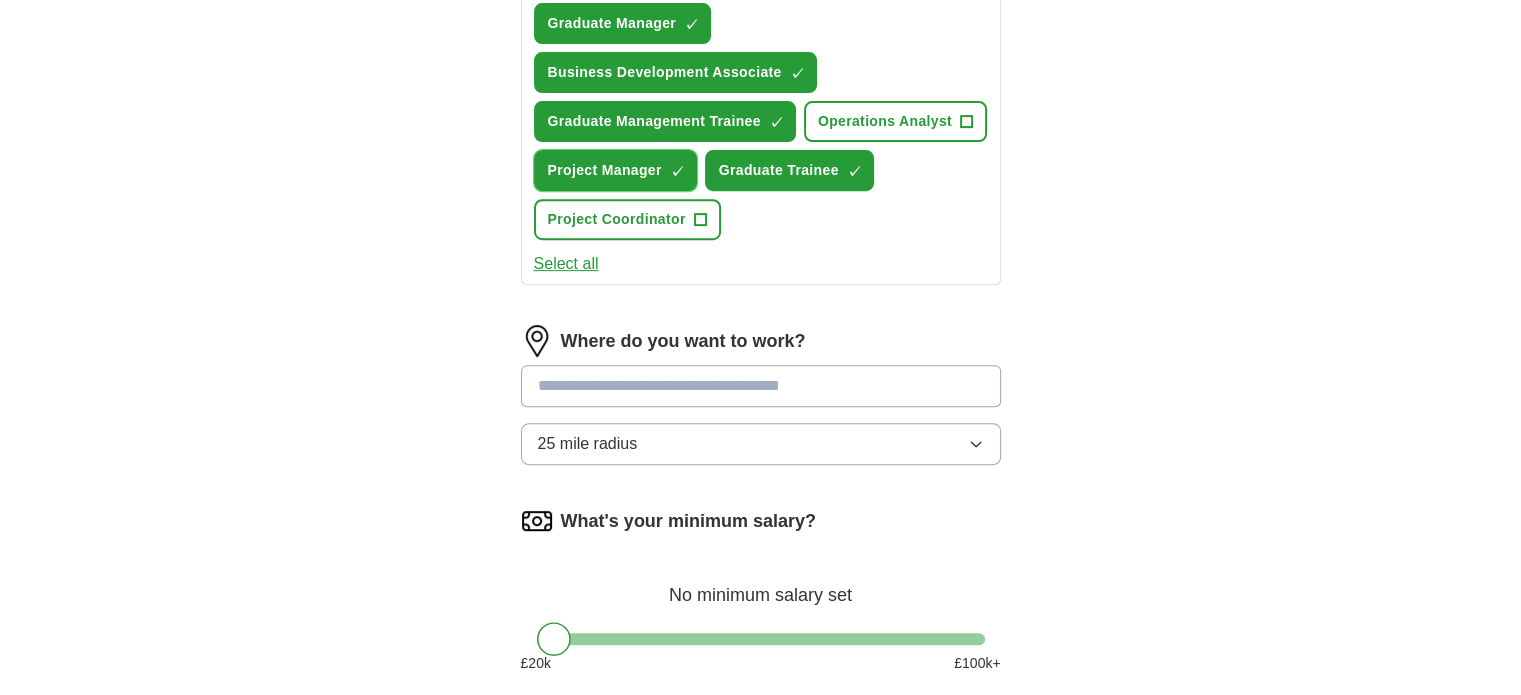 scroll, scrollTop: 900, scrollLeft: 0, axis: vertical 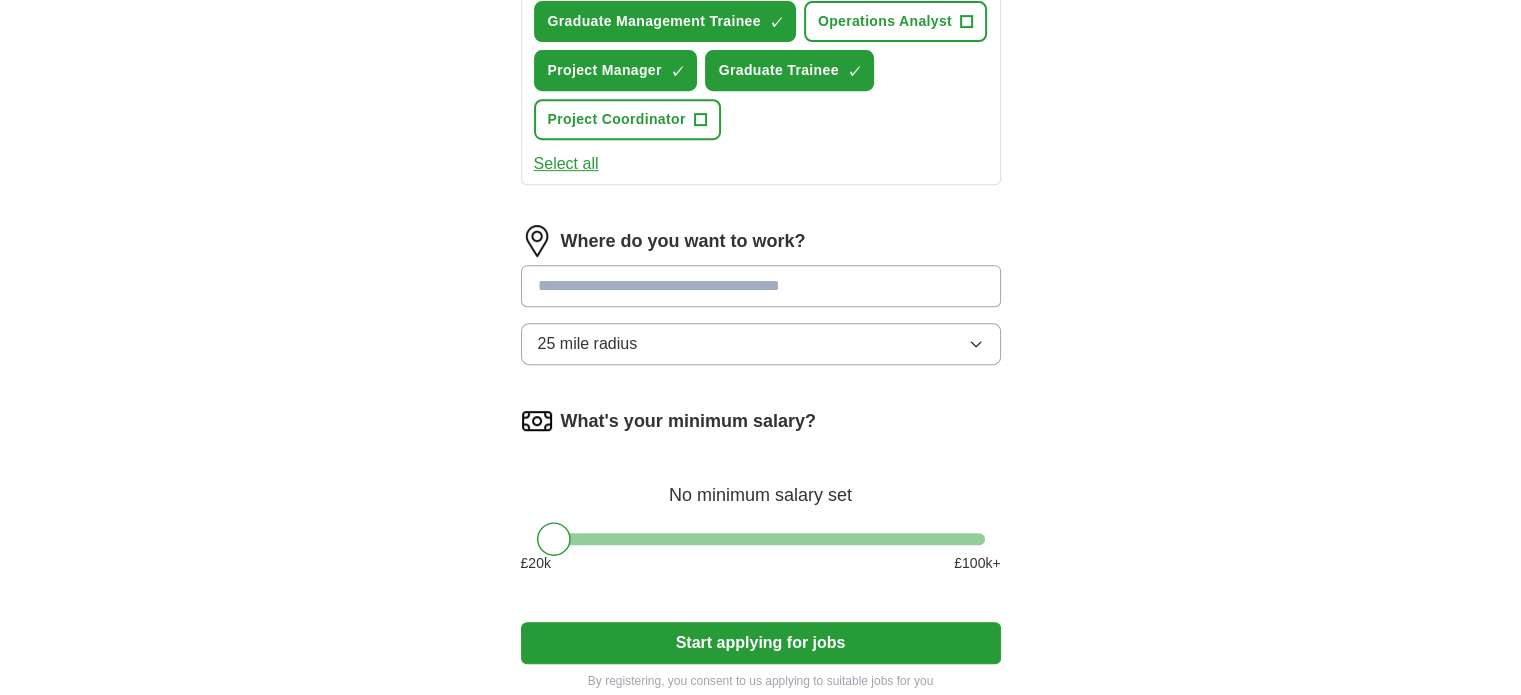click at bounding box center (761, 286) 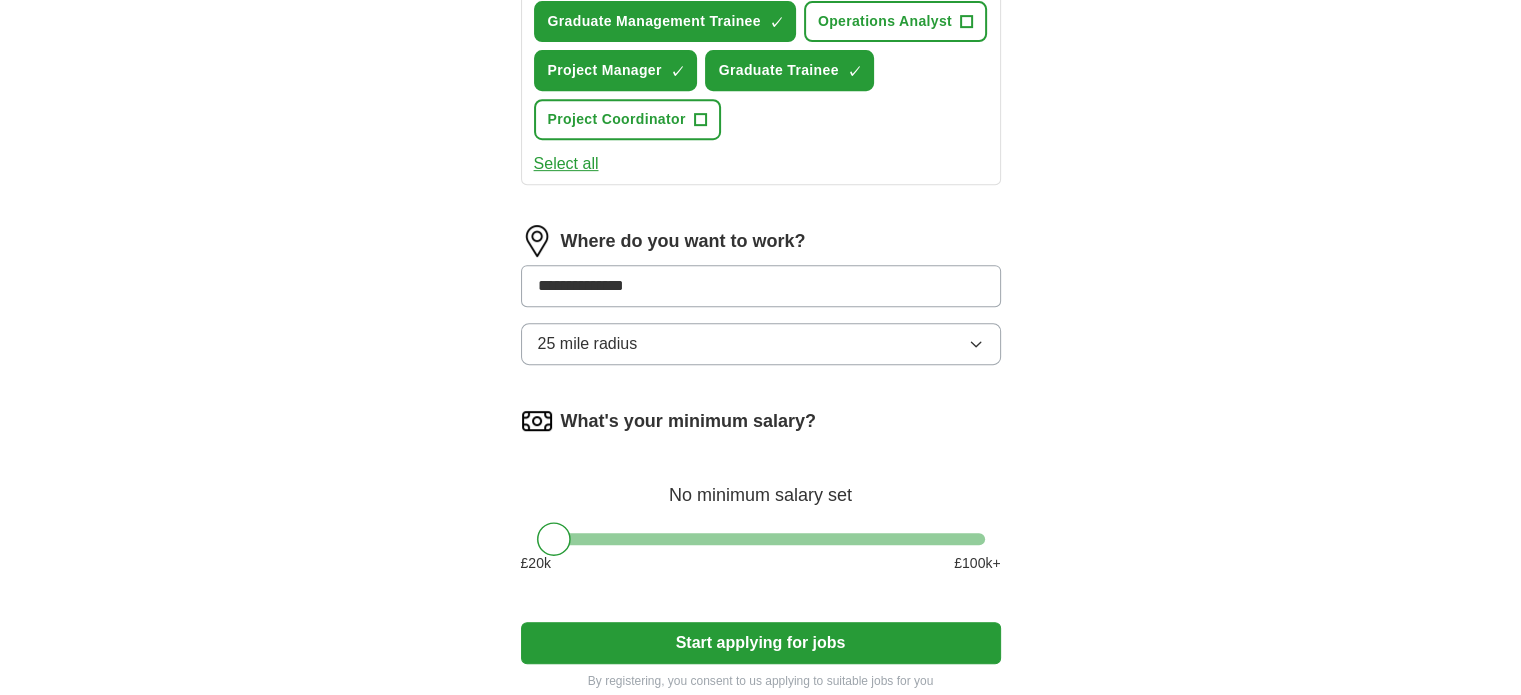 click on "**********" at bounding box center [761, -61] 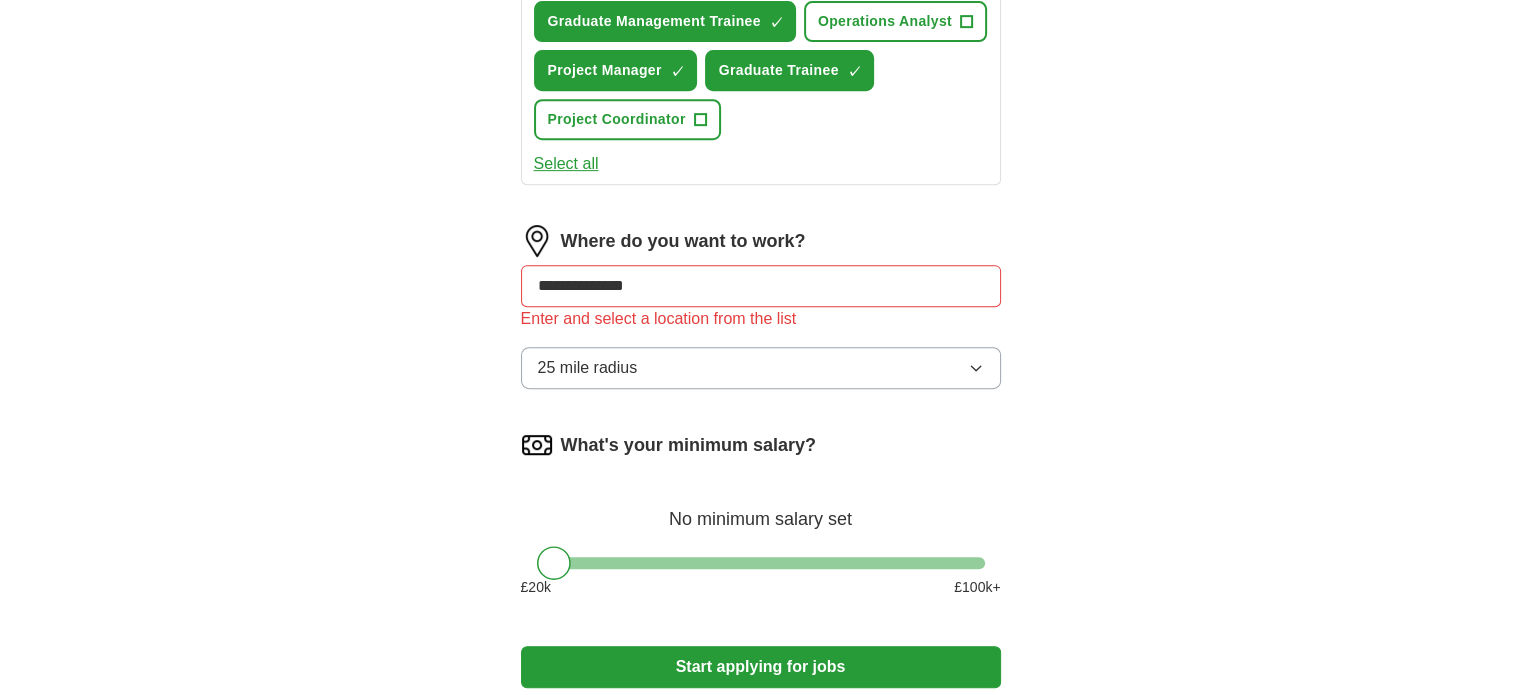 click on "**********" at bounding box center [761, 286] 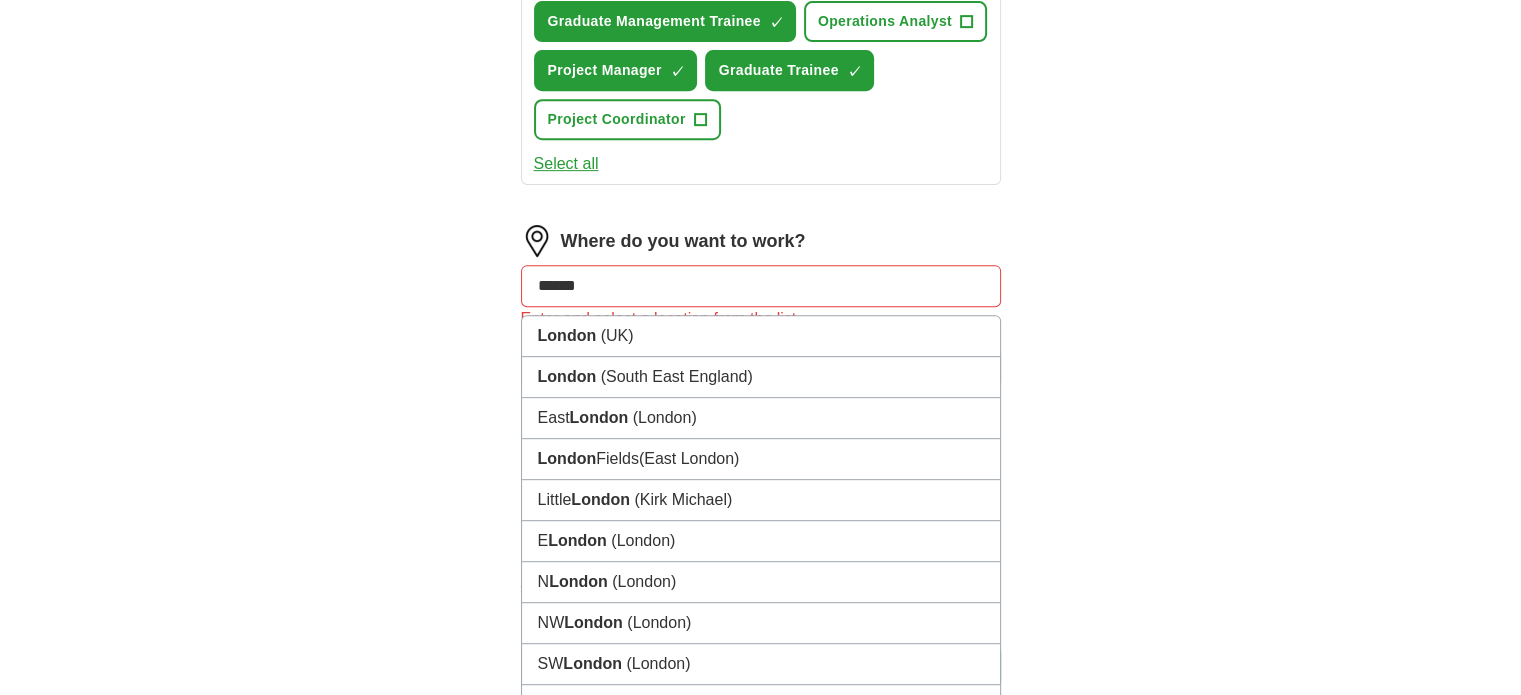 drag, startPoint x: 660, startPoint y: 268, endPoint x: 475, endPoint y: 291, distance: 186.42424 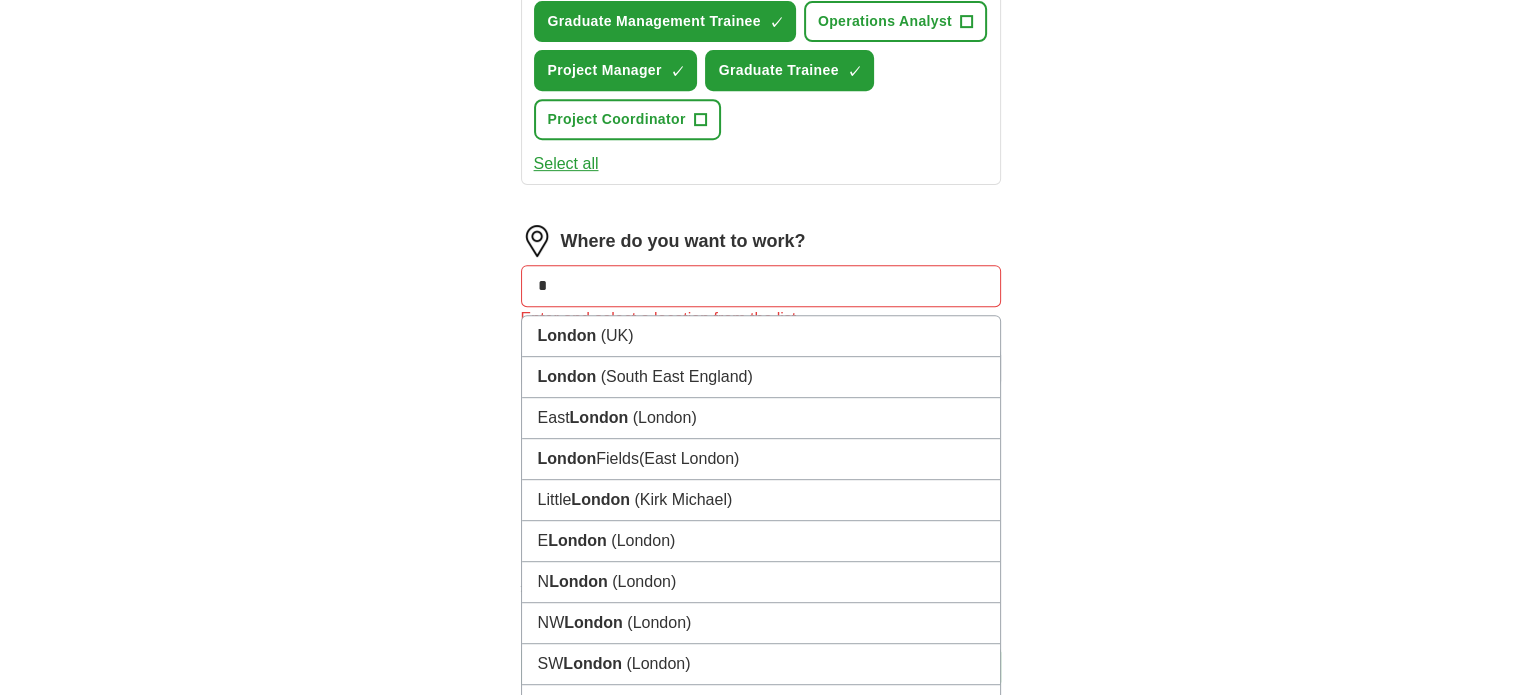 type on "**" 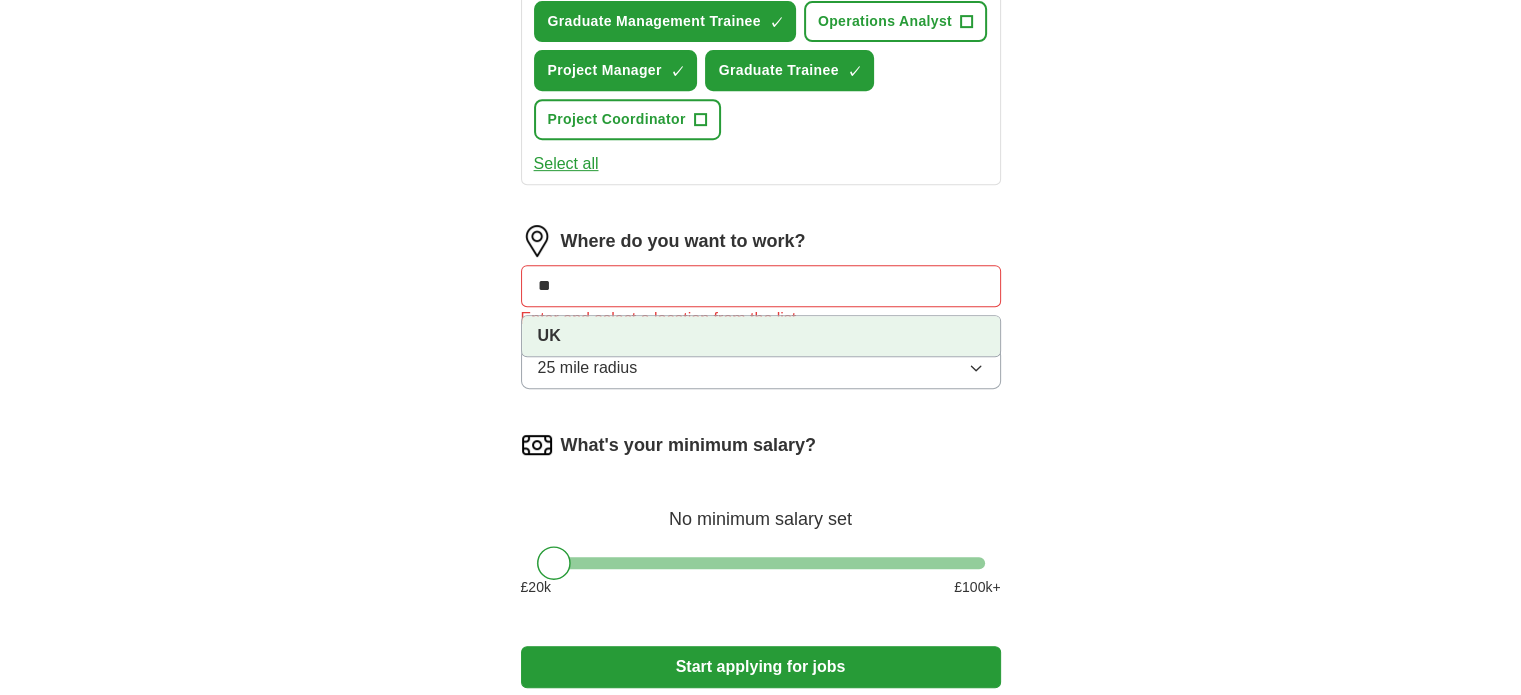 click on "UK" at bounding box center [761, 336] 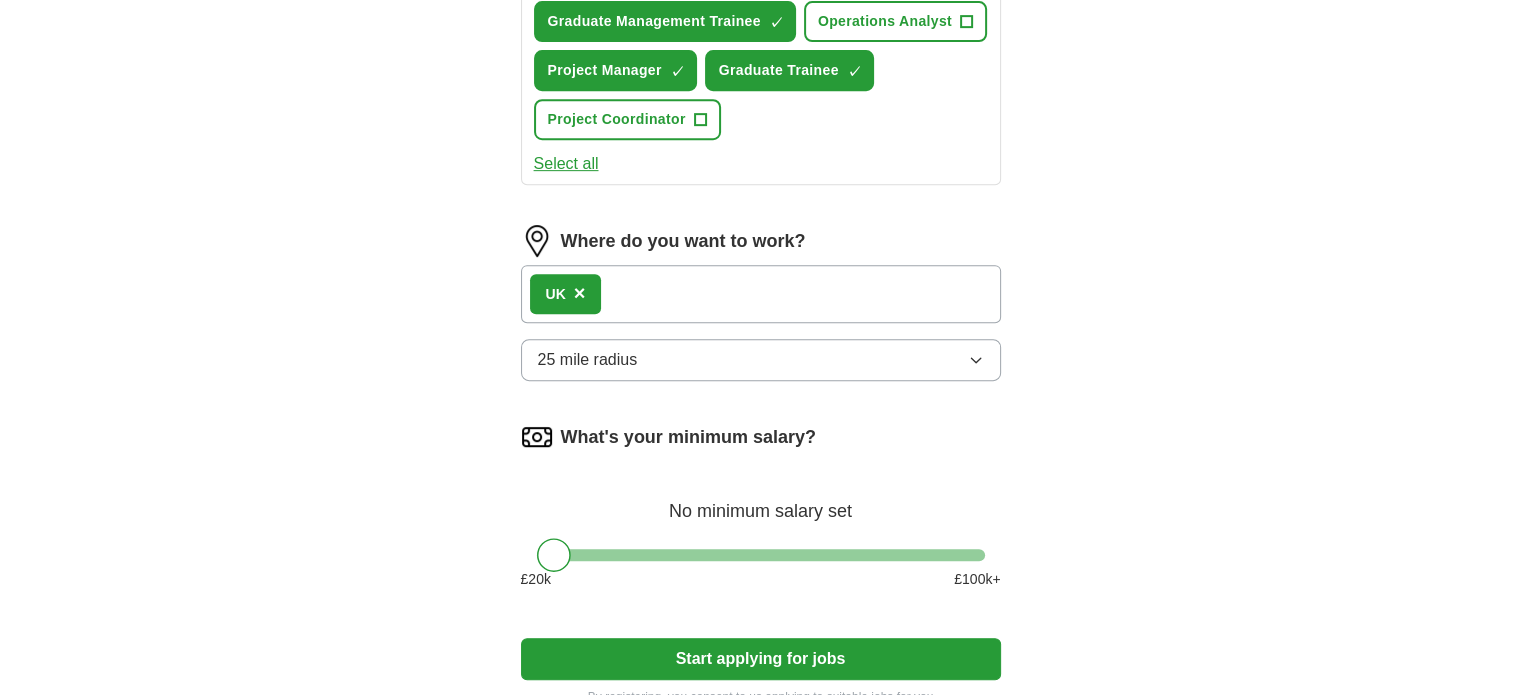 click on "**********" at bounding box center (761, -53) 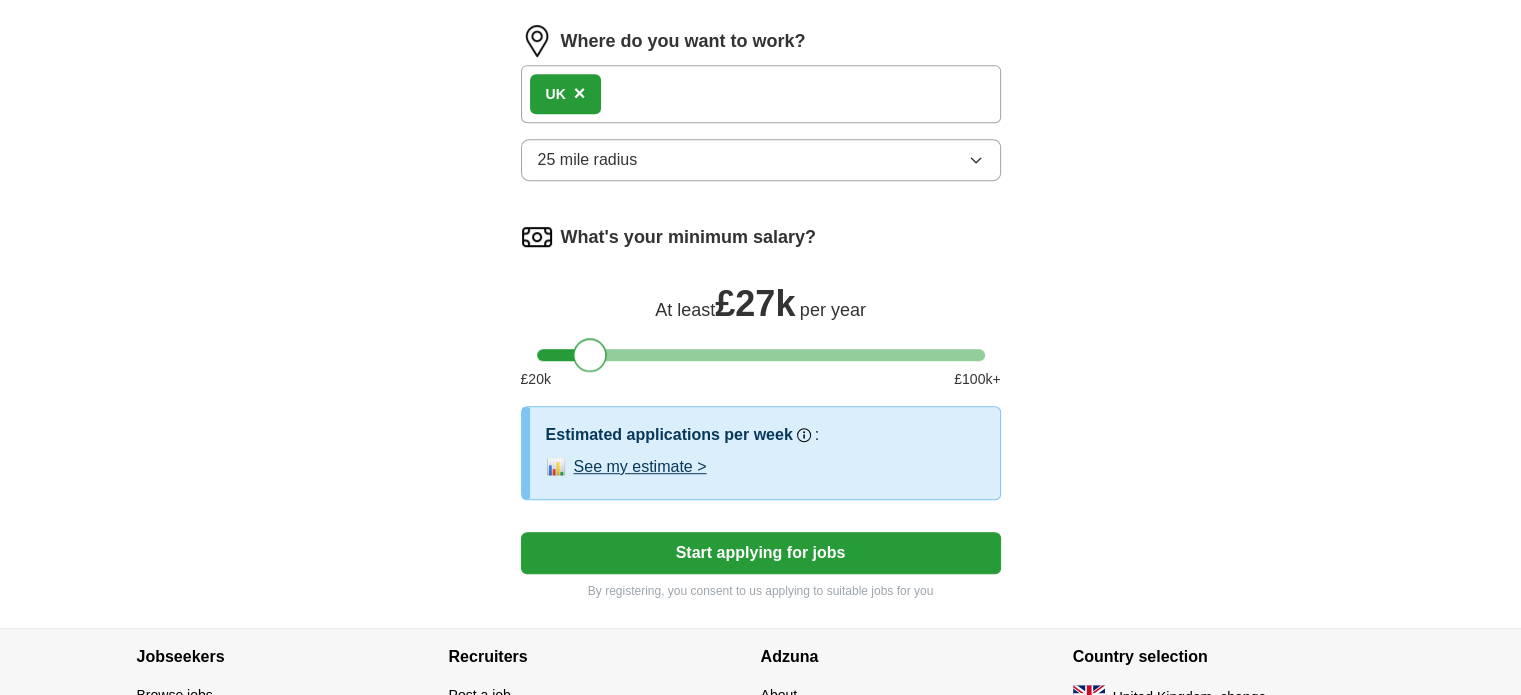 drag, startPoint x: 550, startPoint y: 350, endPoint x: 587, endPoint y: 352, distance: 37.054016 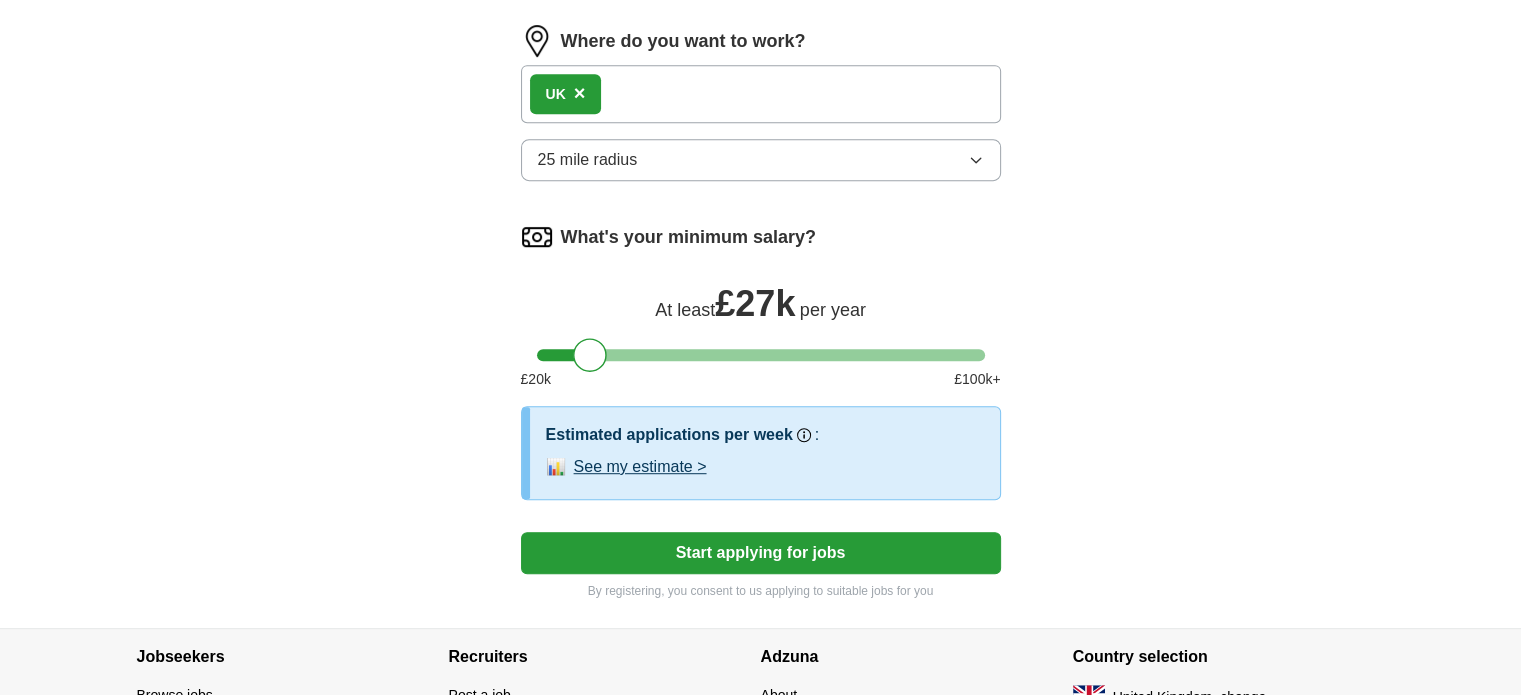 click on "**********" at bounding box center [761, -206] 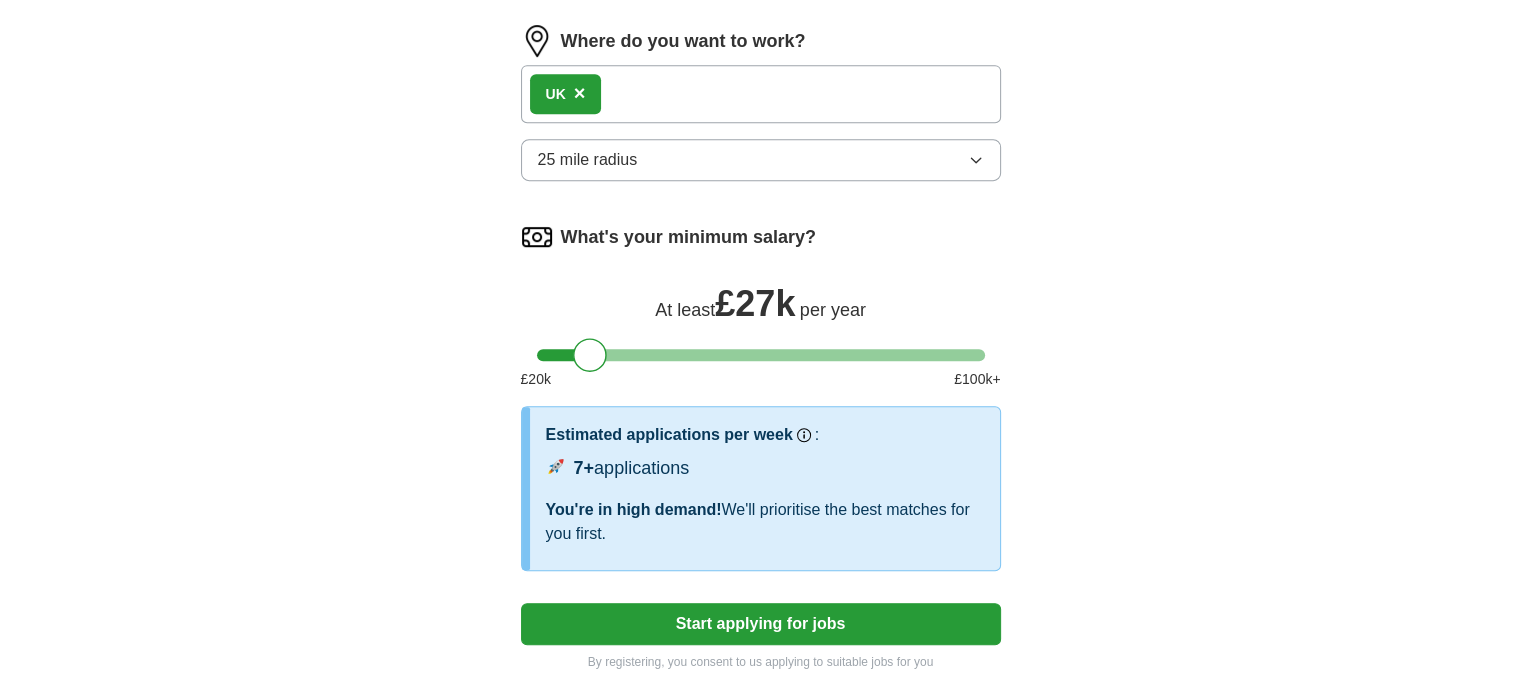 click on "Start applying for jobs" at bounding box center [761, 624] 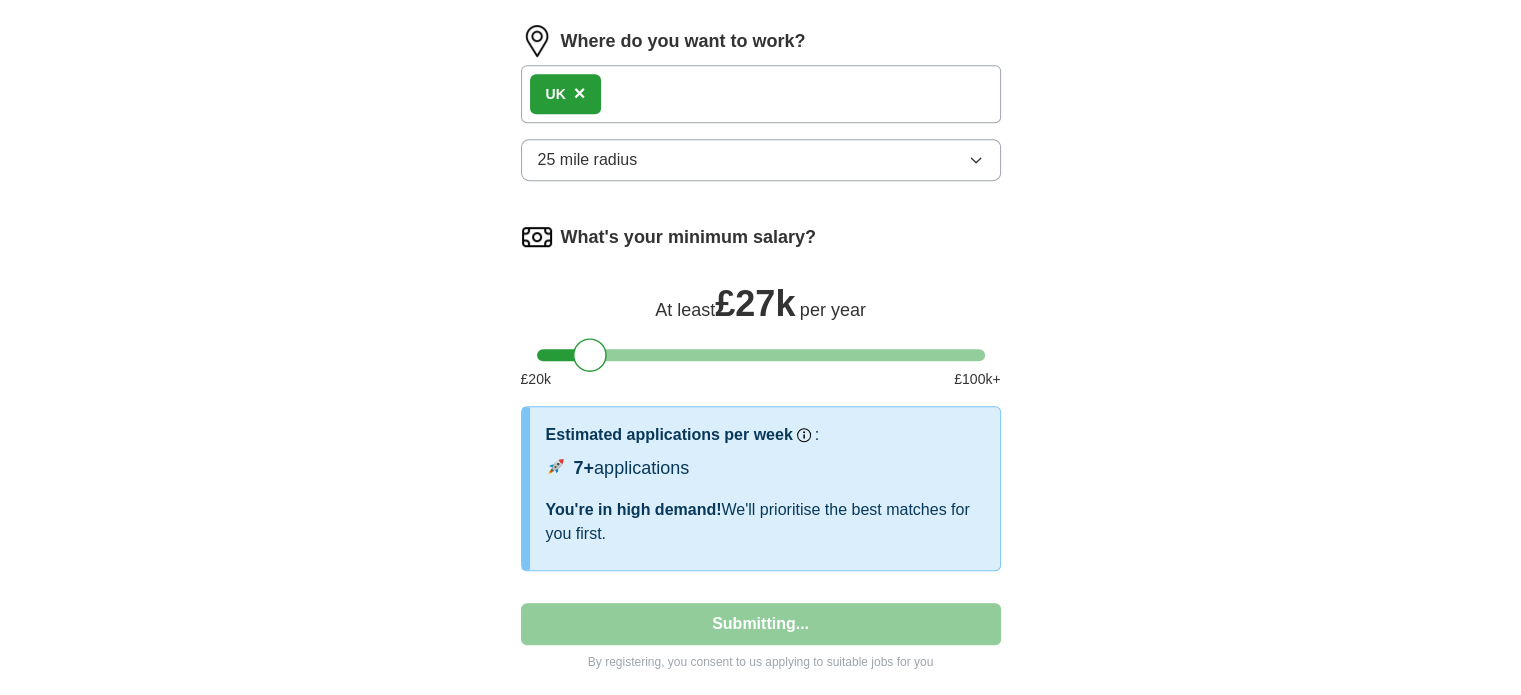 select on "**" 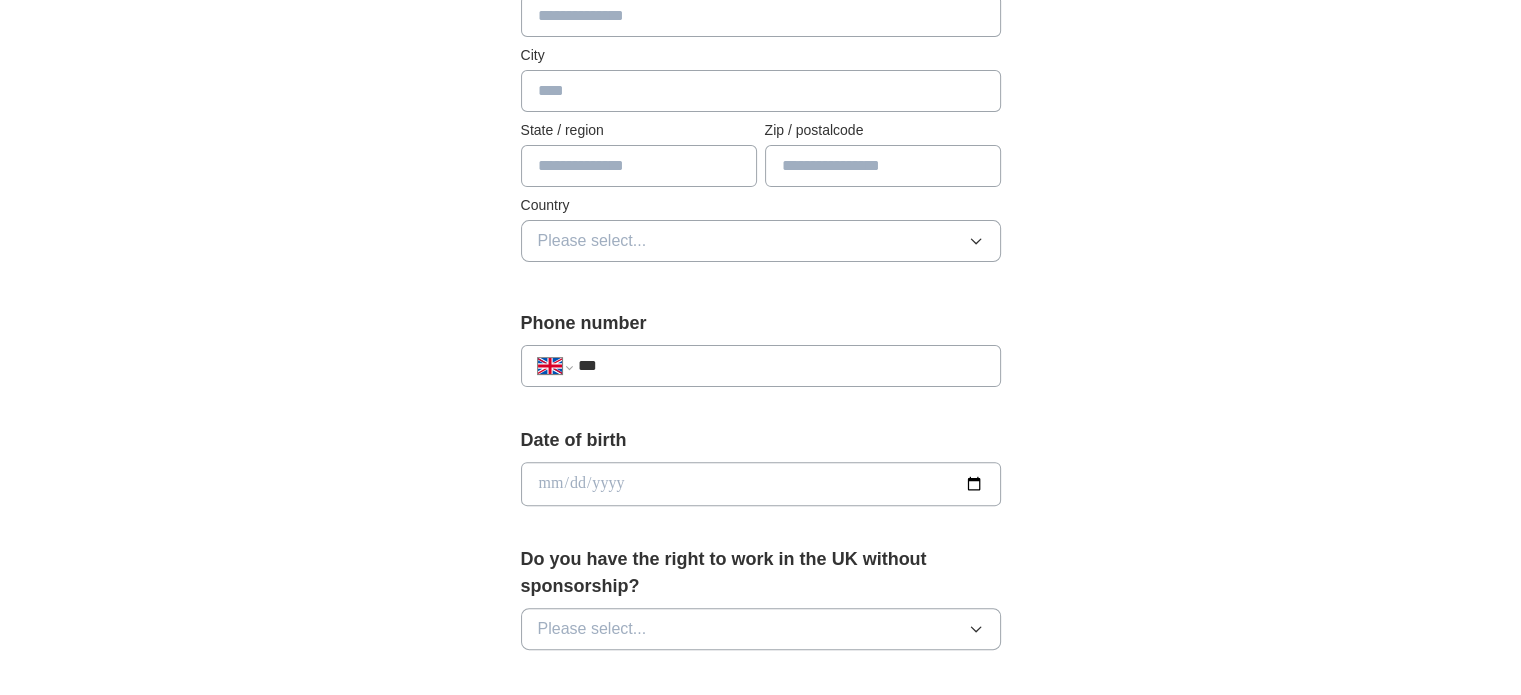 scroll, scrollTop: 0, scrollLeft: 0, axis: both 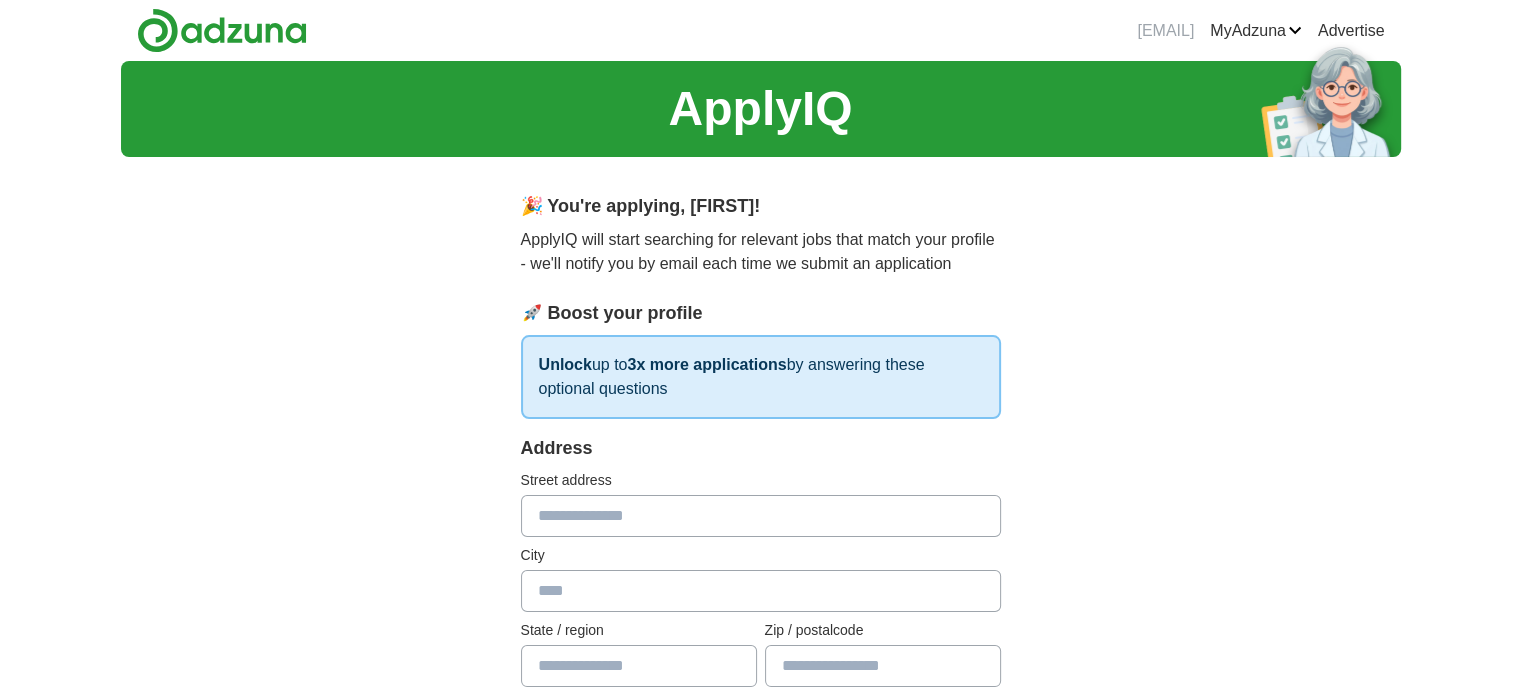 click at bounding box center (761, 516) 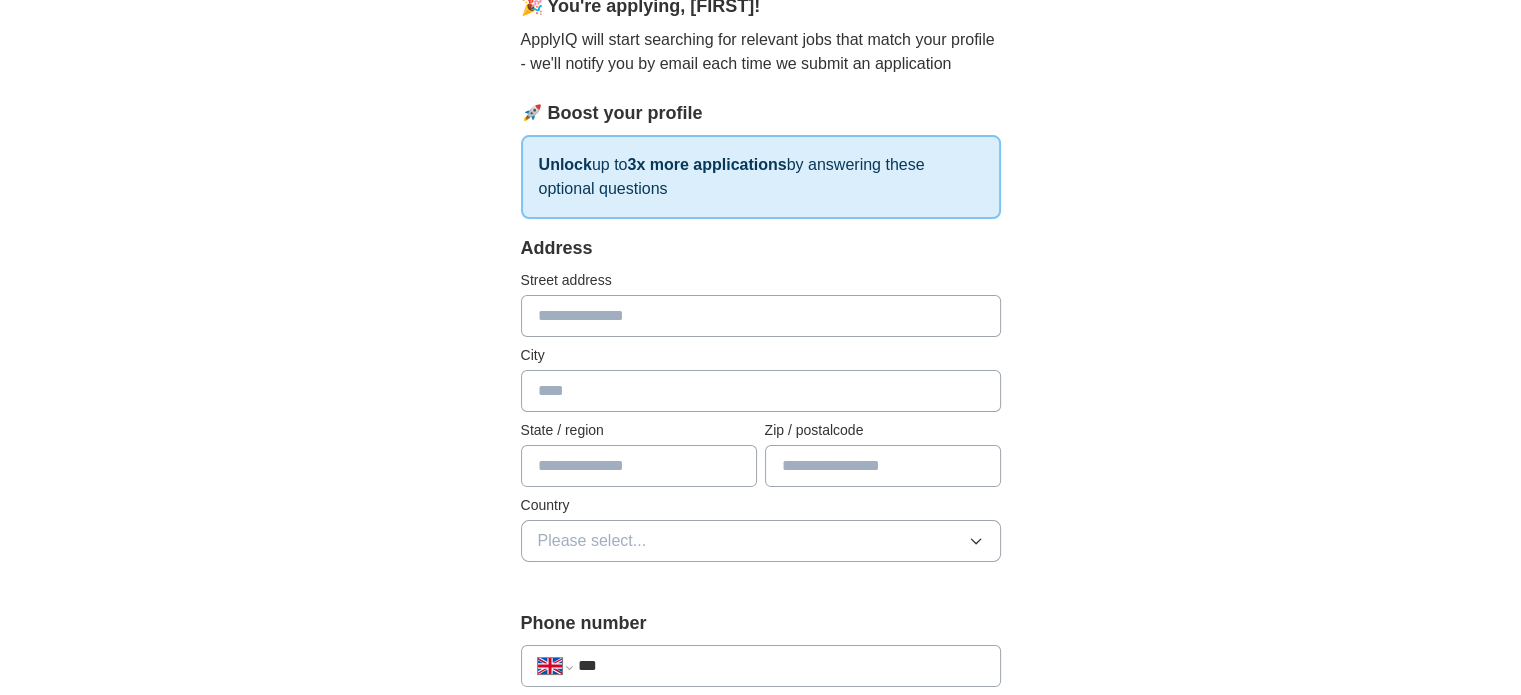 click at bounding box center [761, 391] 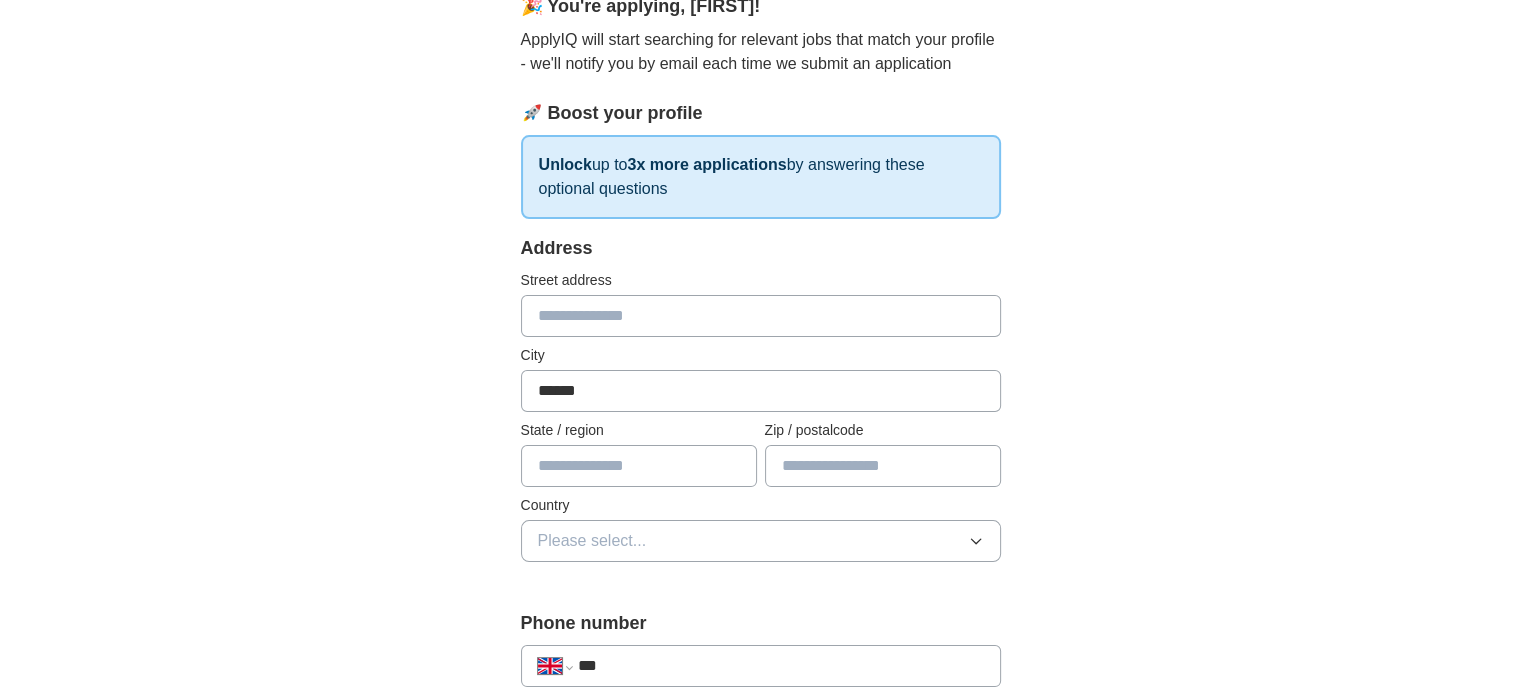 type on "******" 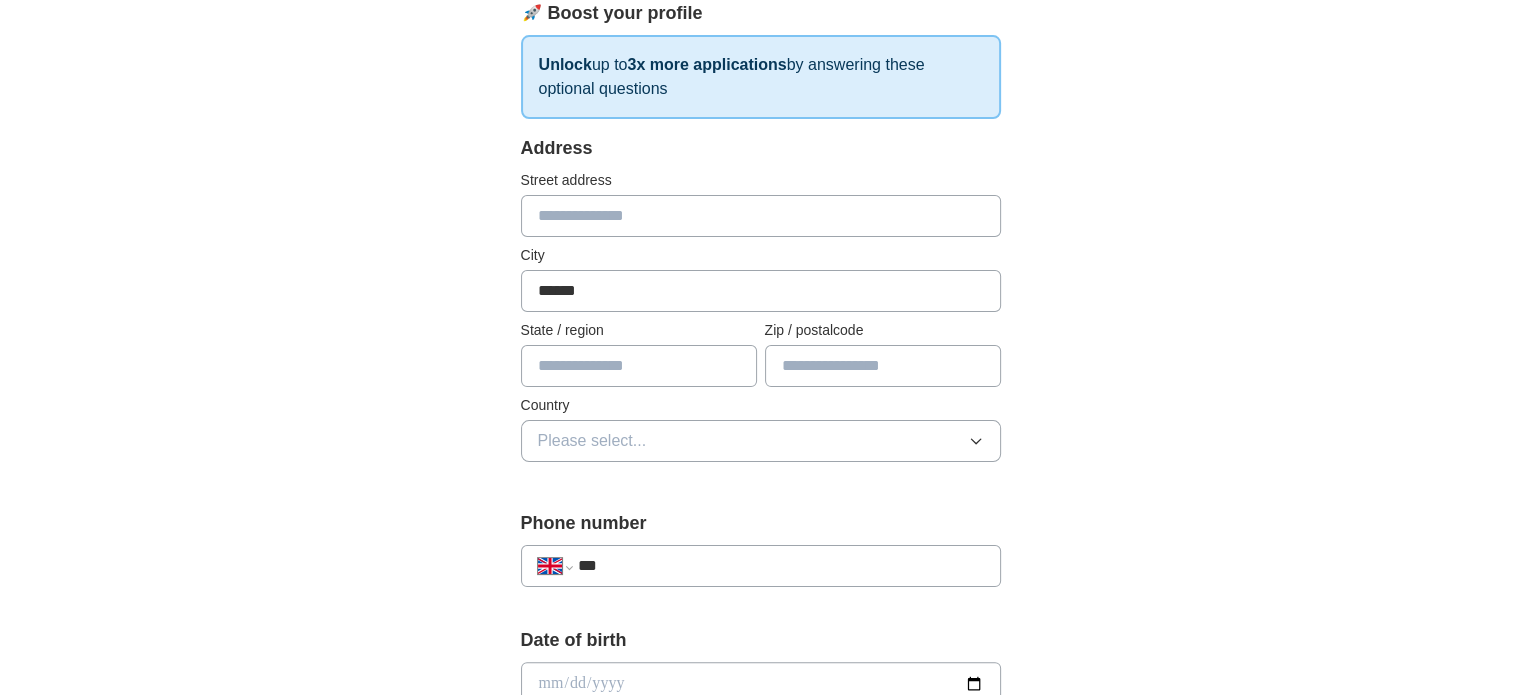 click on "Please select..." at bounding box center (761, 441) 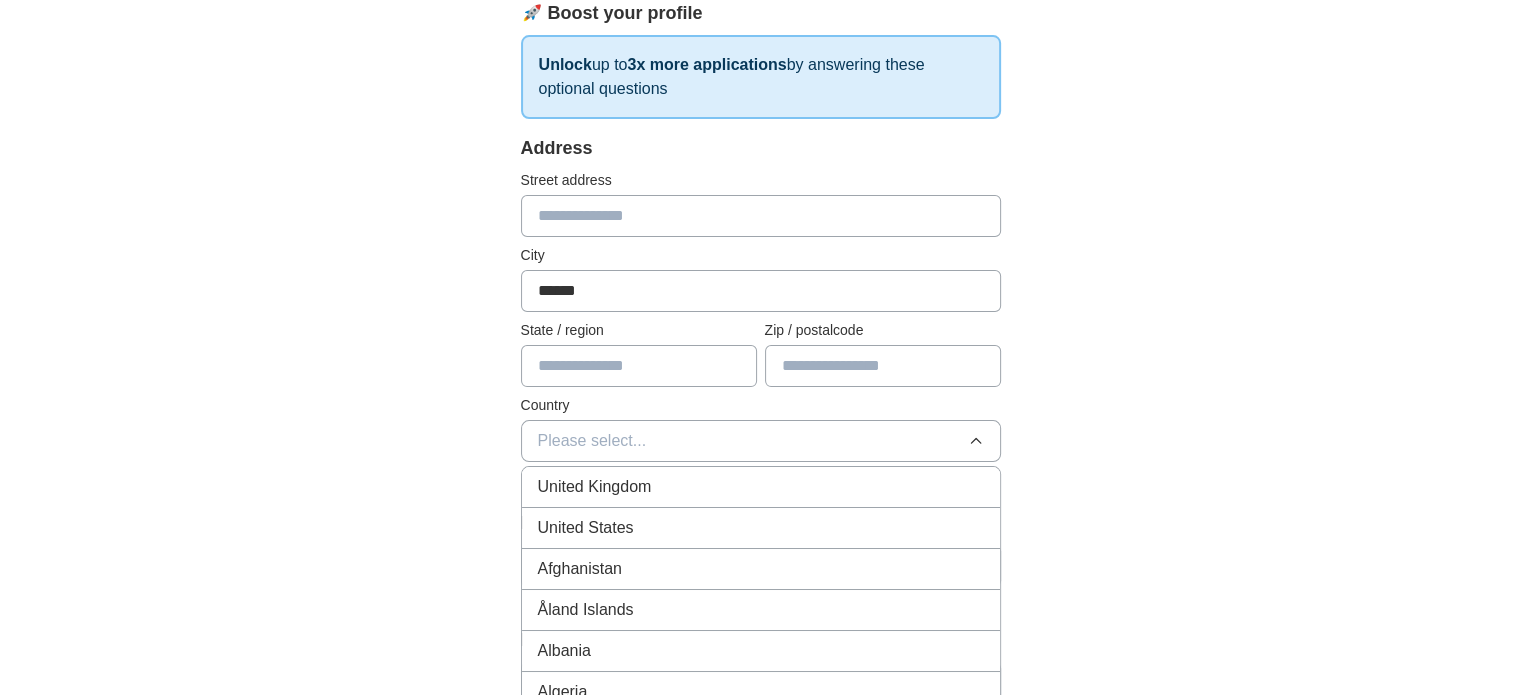 click on "United Kingdom" at bounding box center (761, 487) 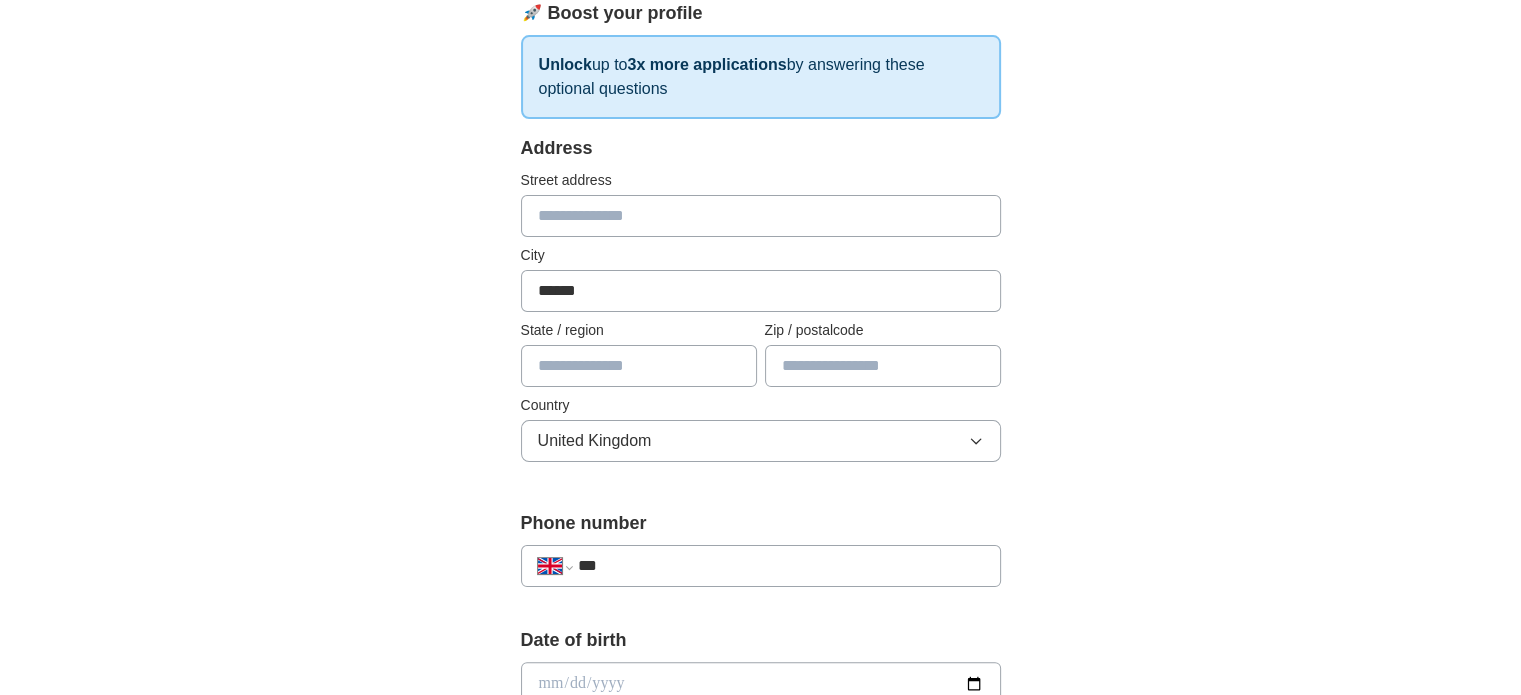 scroll, scrollTop: 500, scrollLeft: 0, axis: vertical 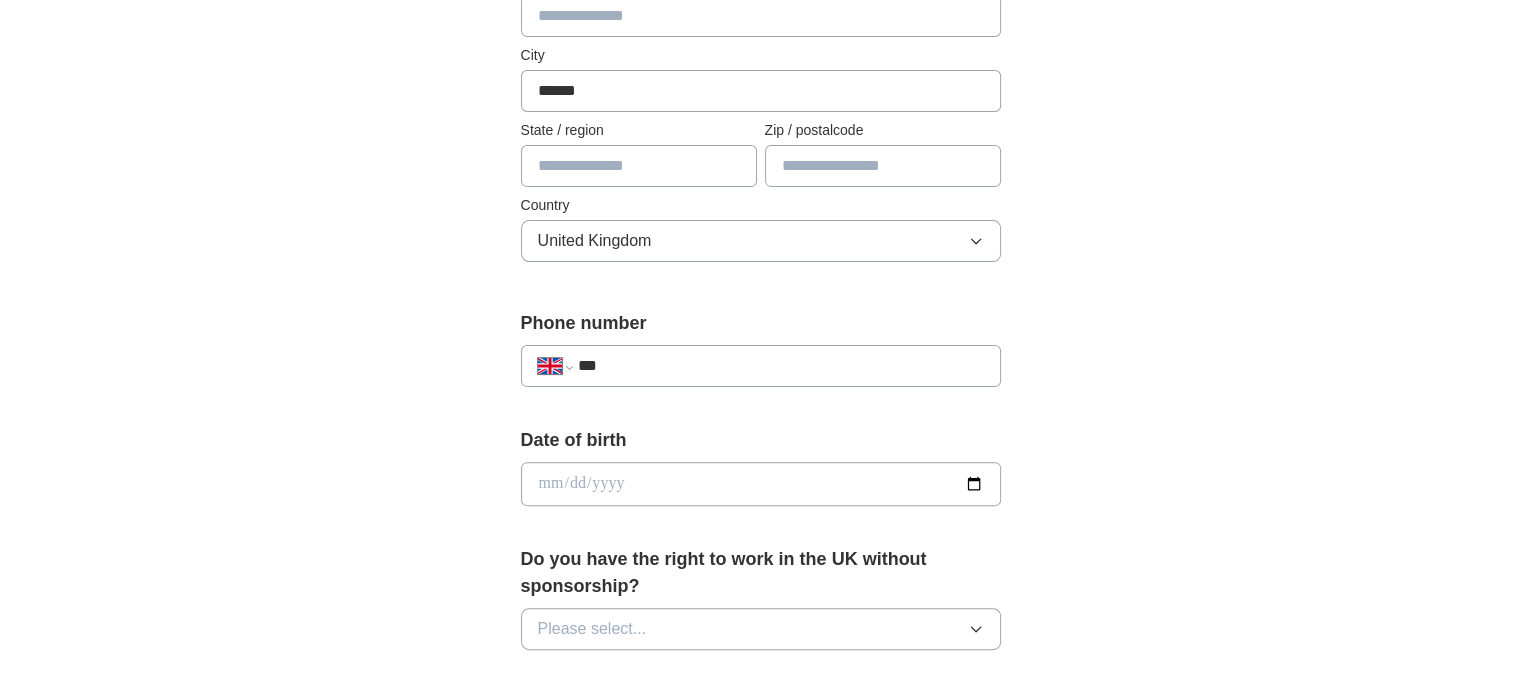 click on "***" at bounding box center (780, 366) 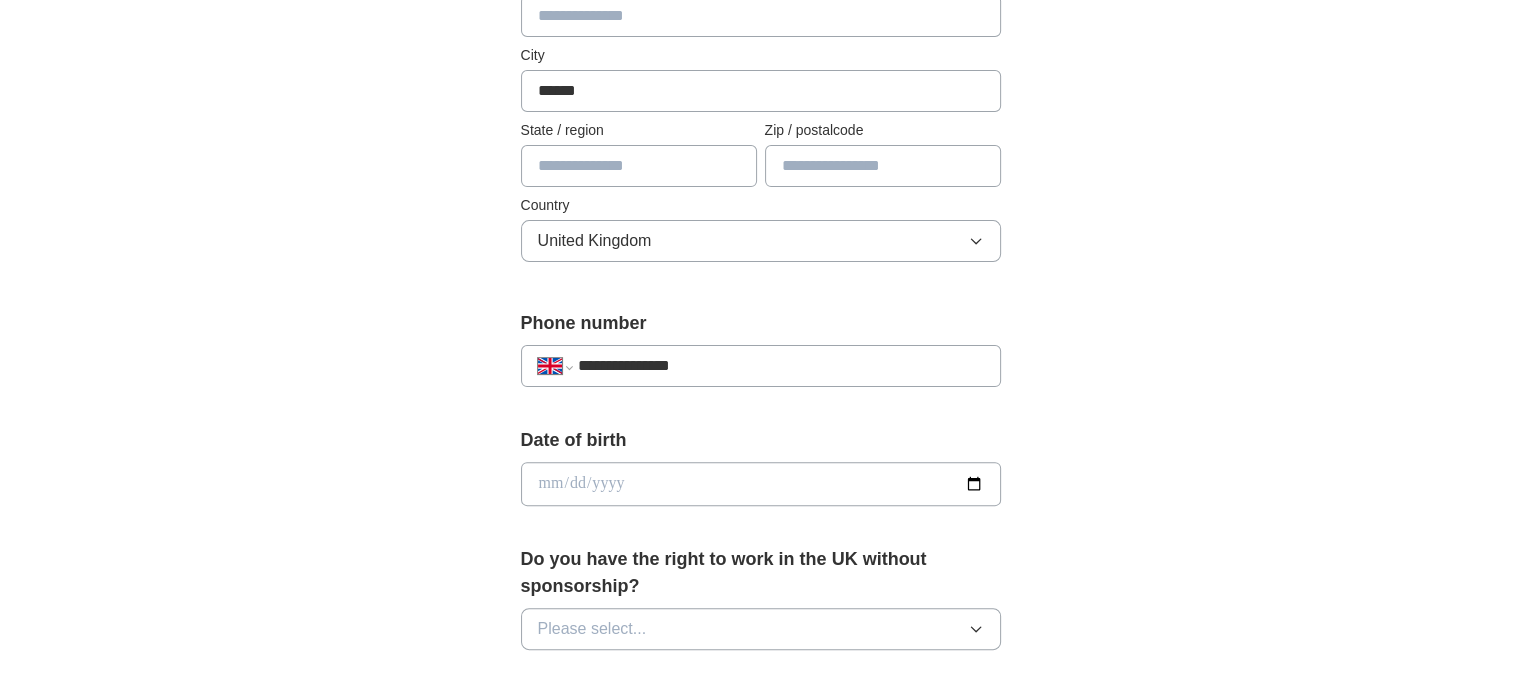 type on "**********" 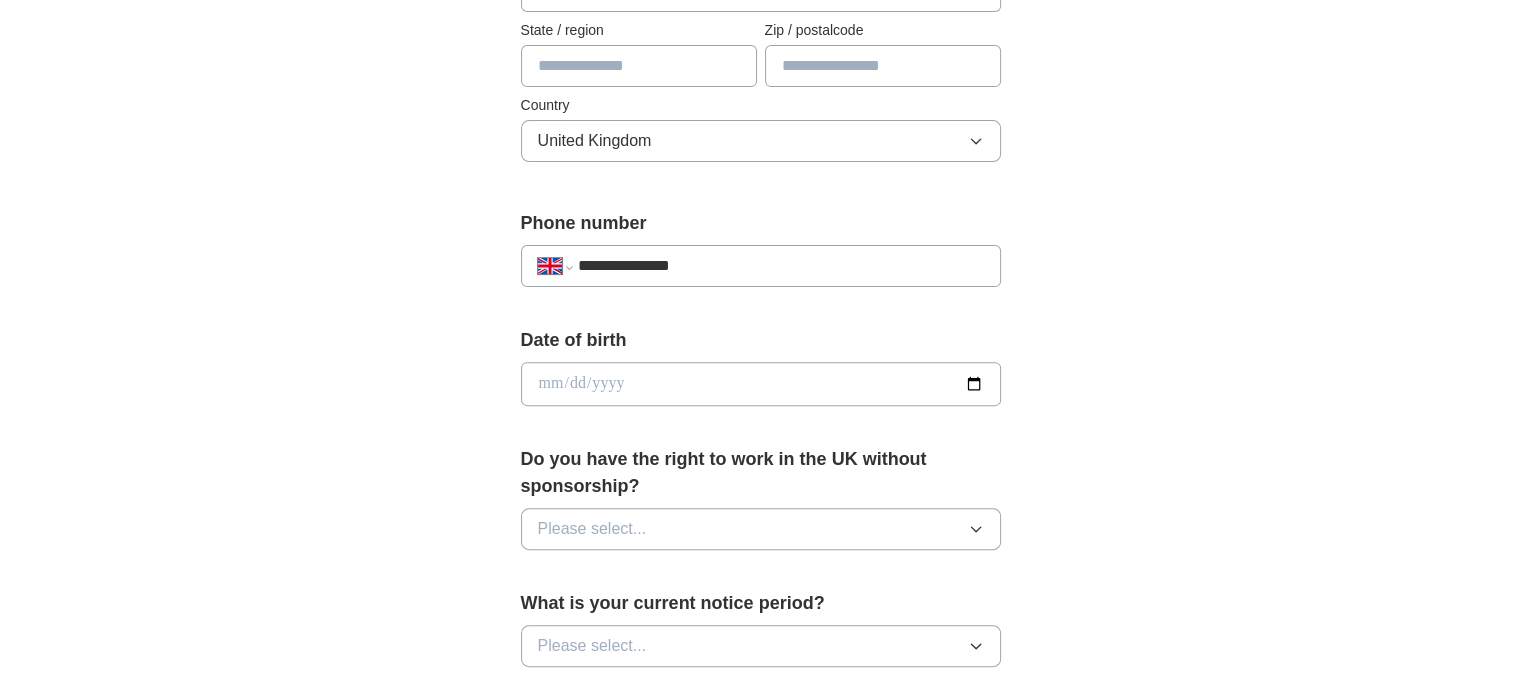 click at bounding box center [761, 384] 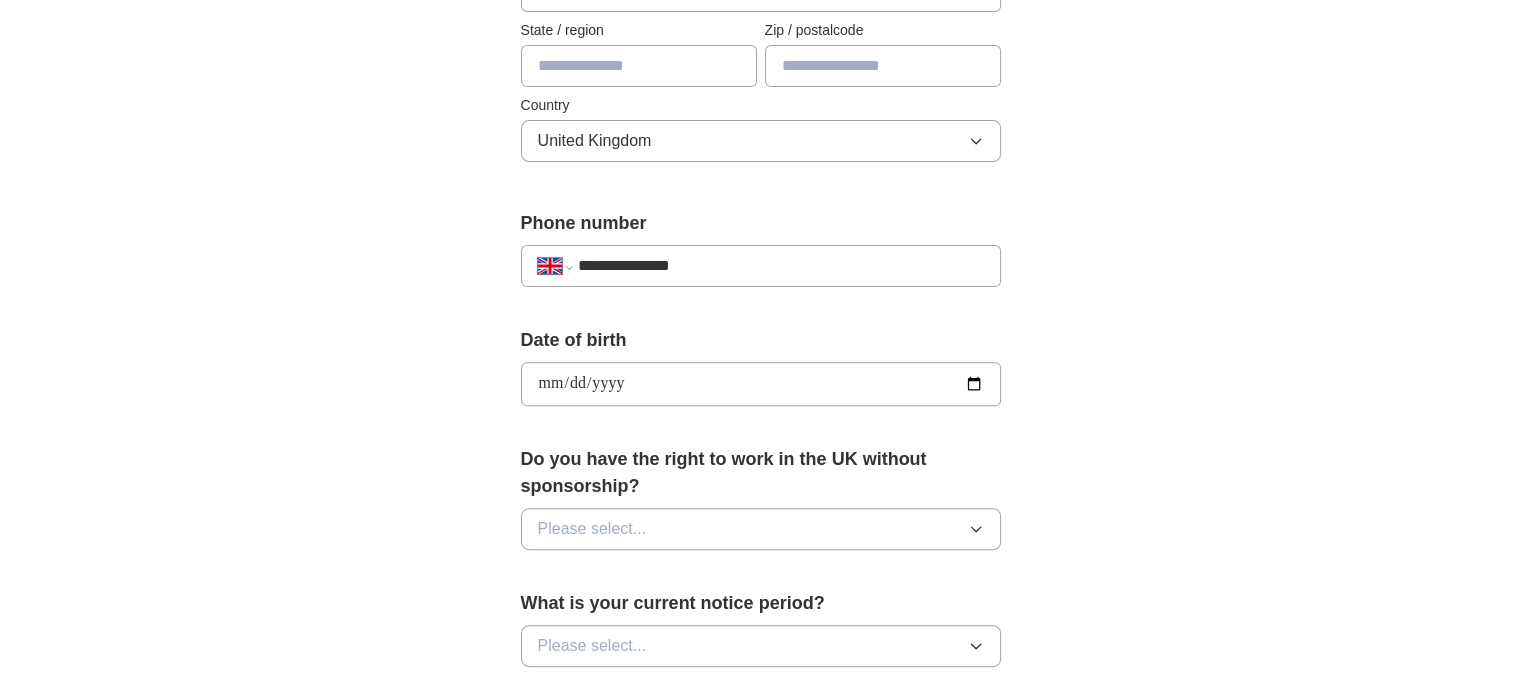 type on "**********" 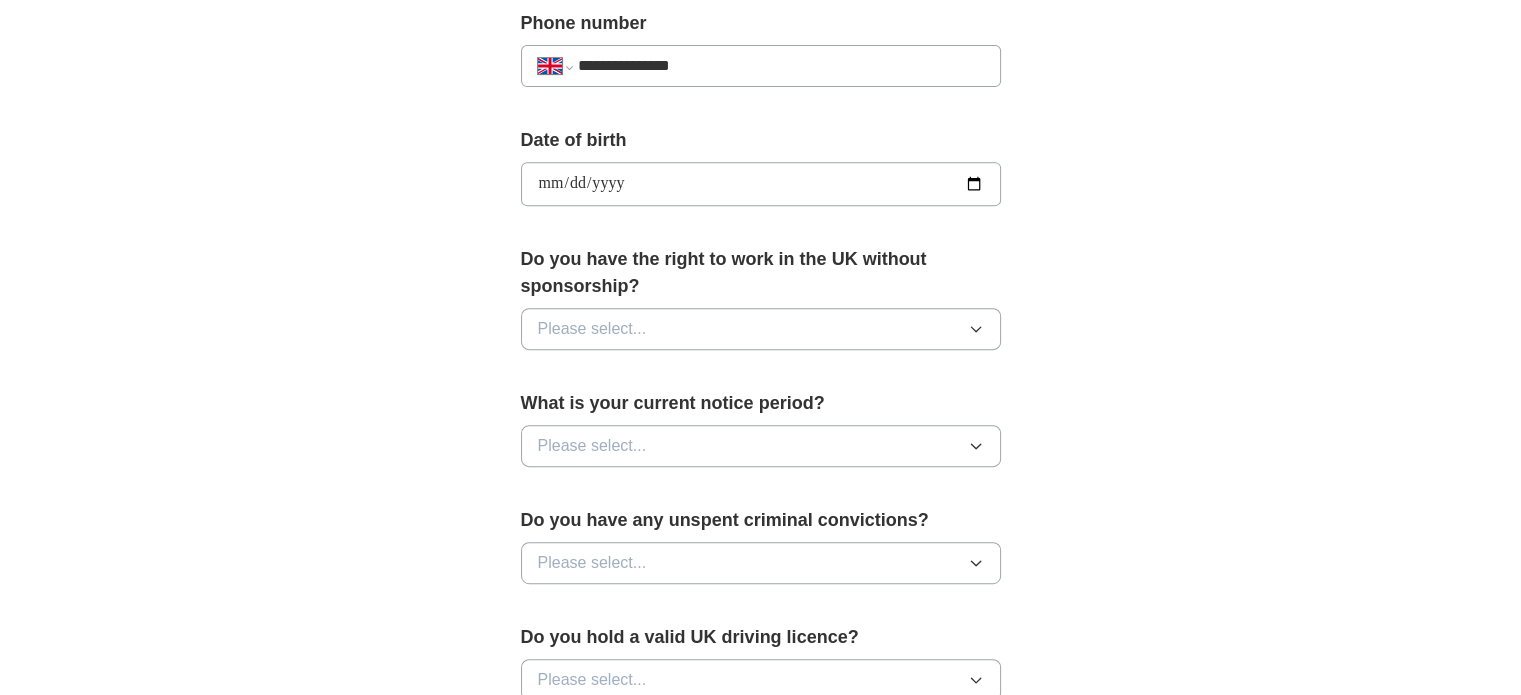 click on "Please select..." at bounding box center [592, 329] 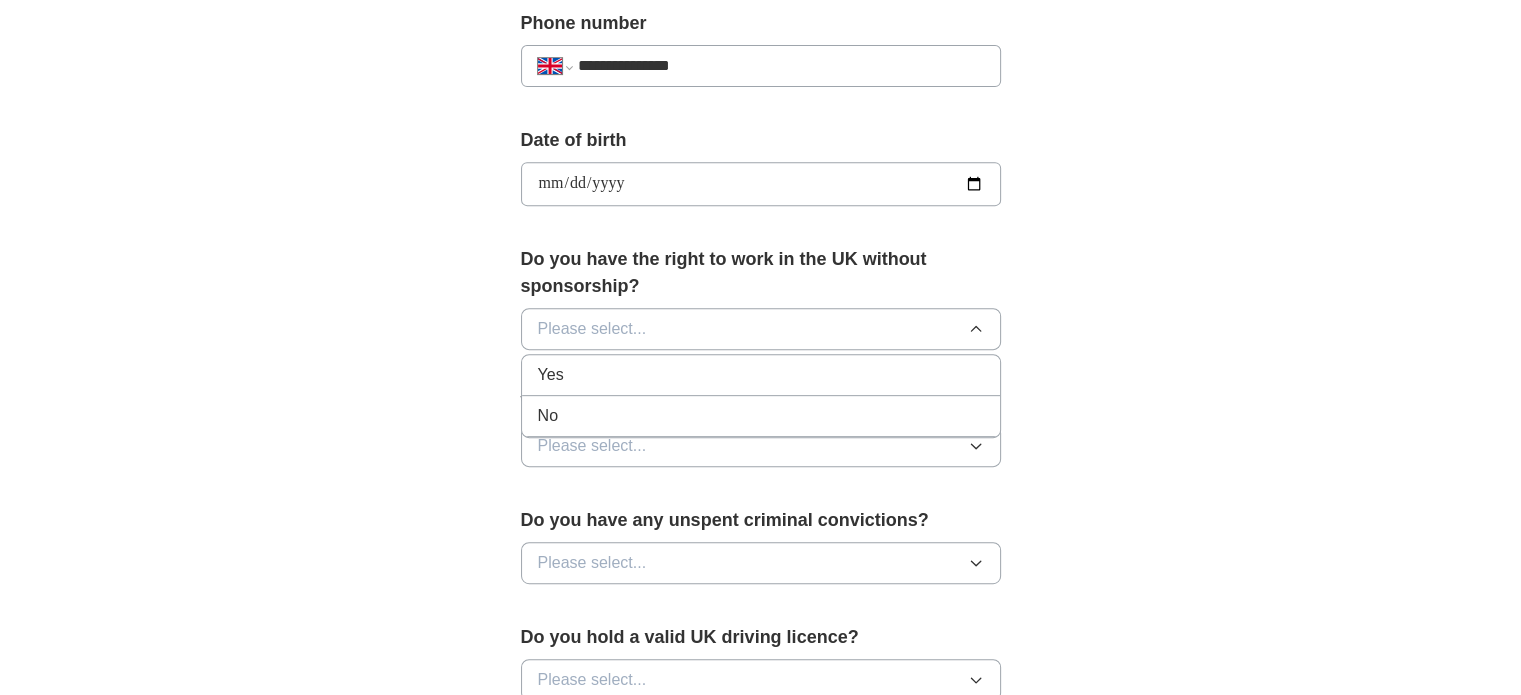 click on "Yes" at bounding box center (761, 375) 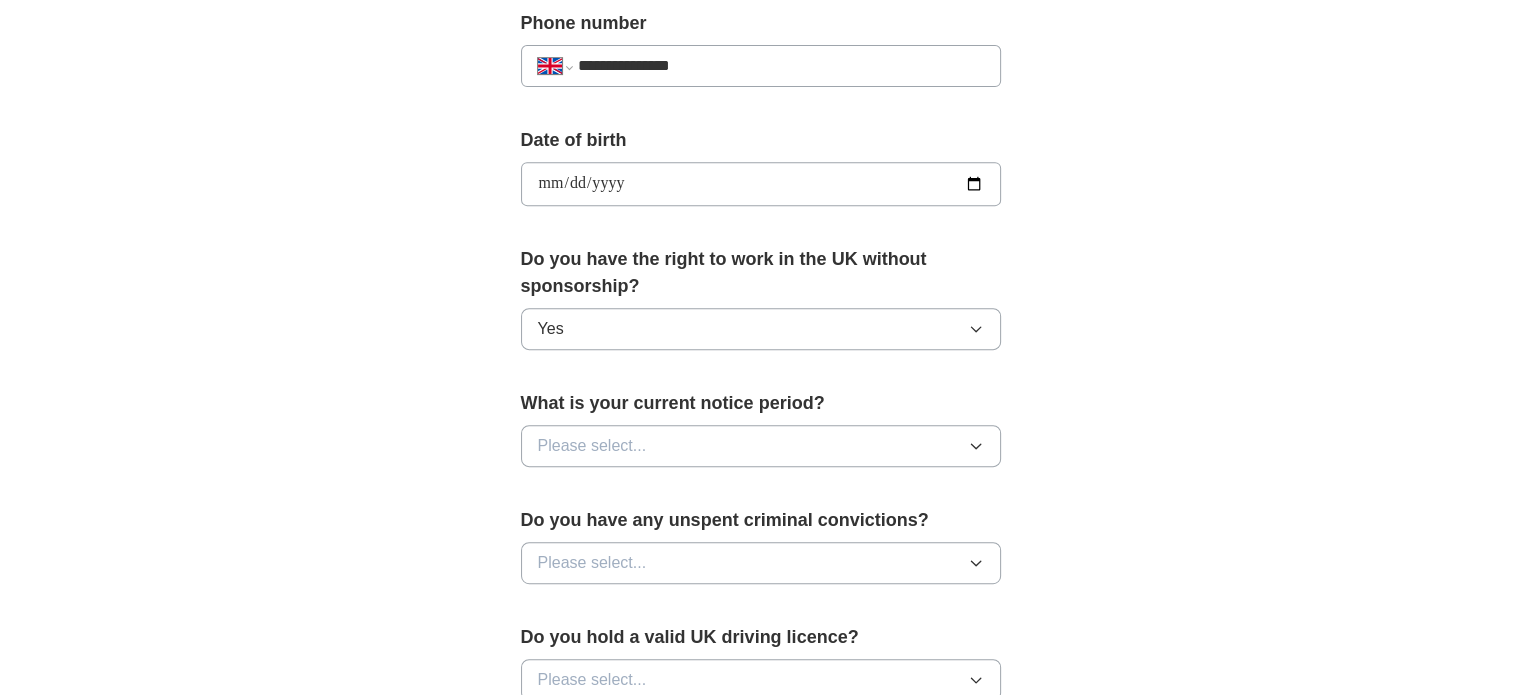 click on "Please select..." at bounding box center (761, 446) 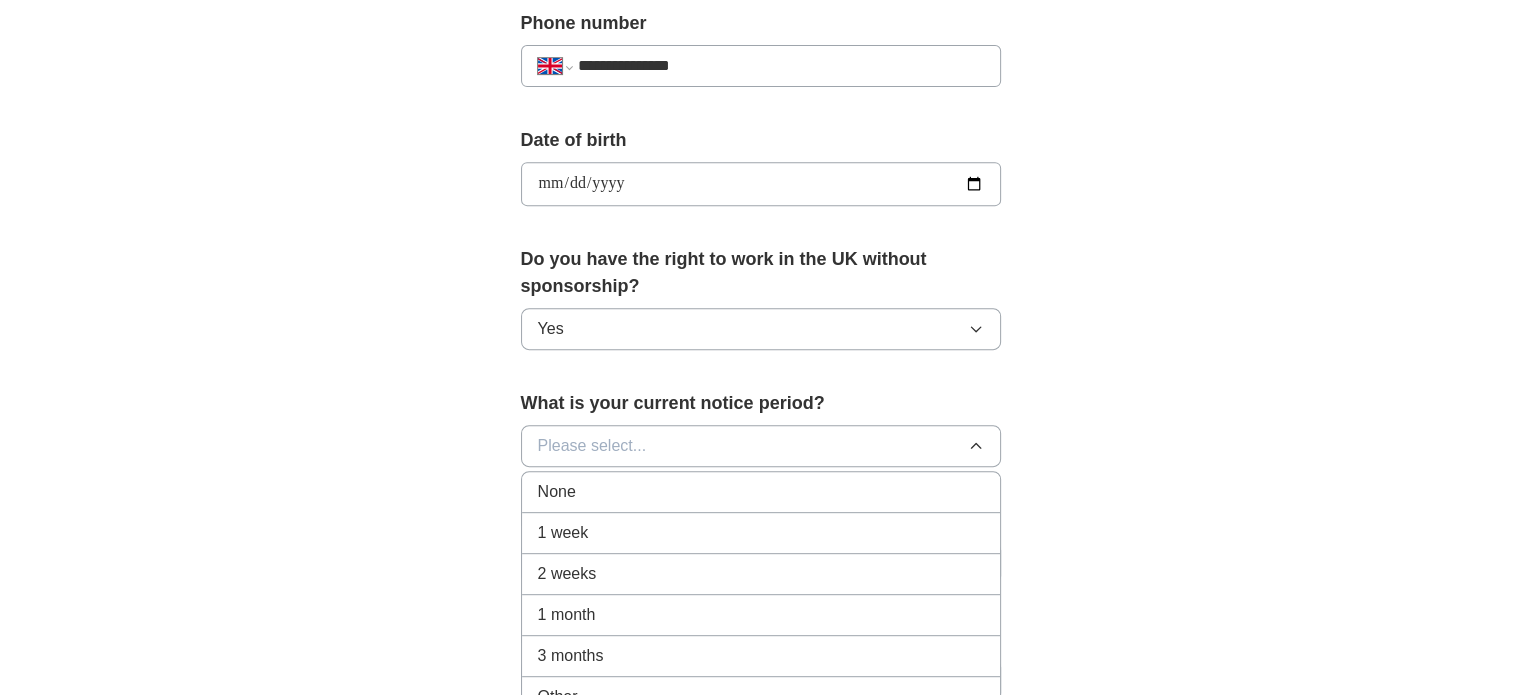scroll, scrollTop: 900, scrollLeft: 0, axis: vertical 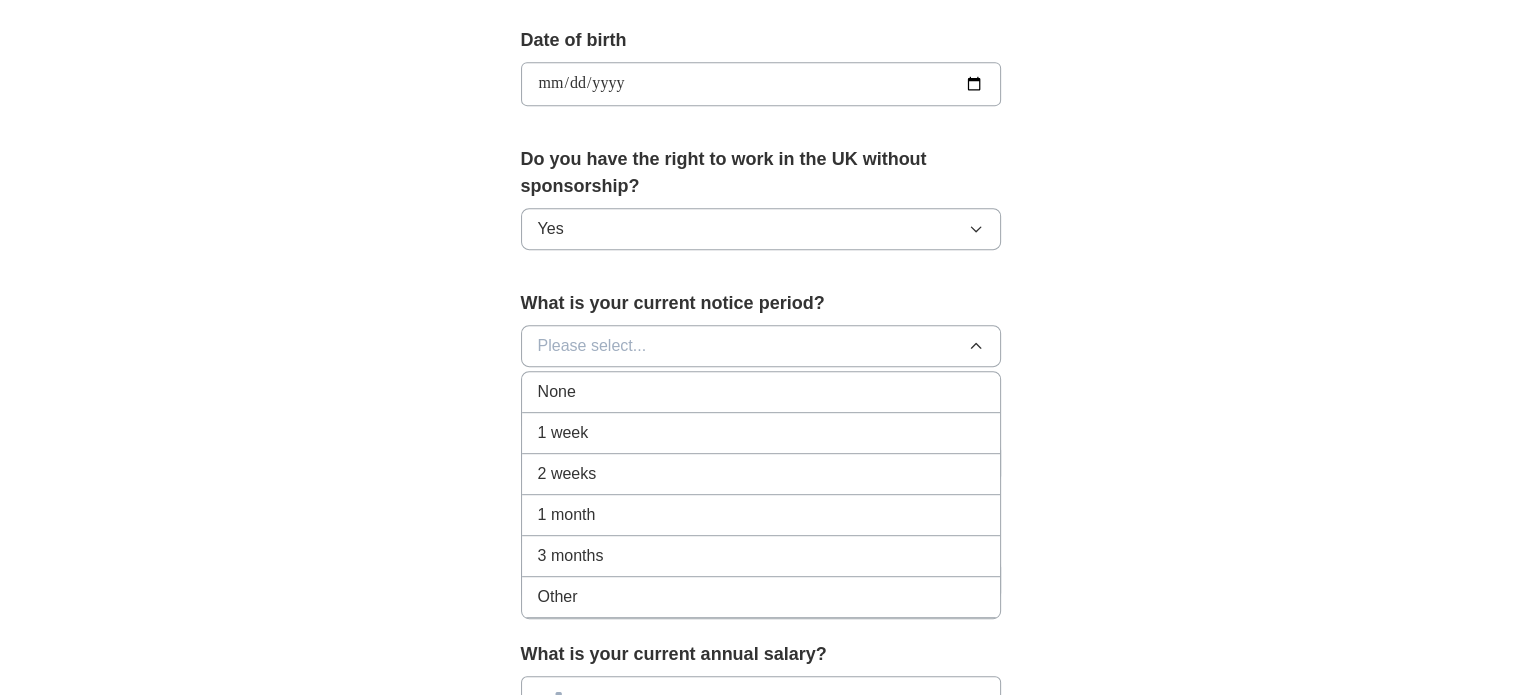 click on "1 week" at bounding box center [761, 433] 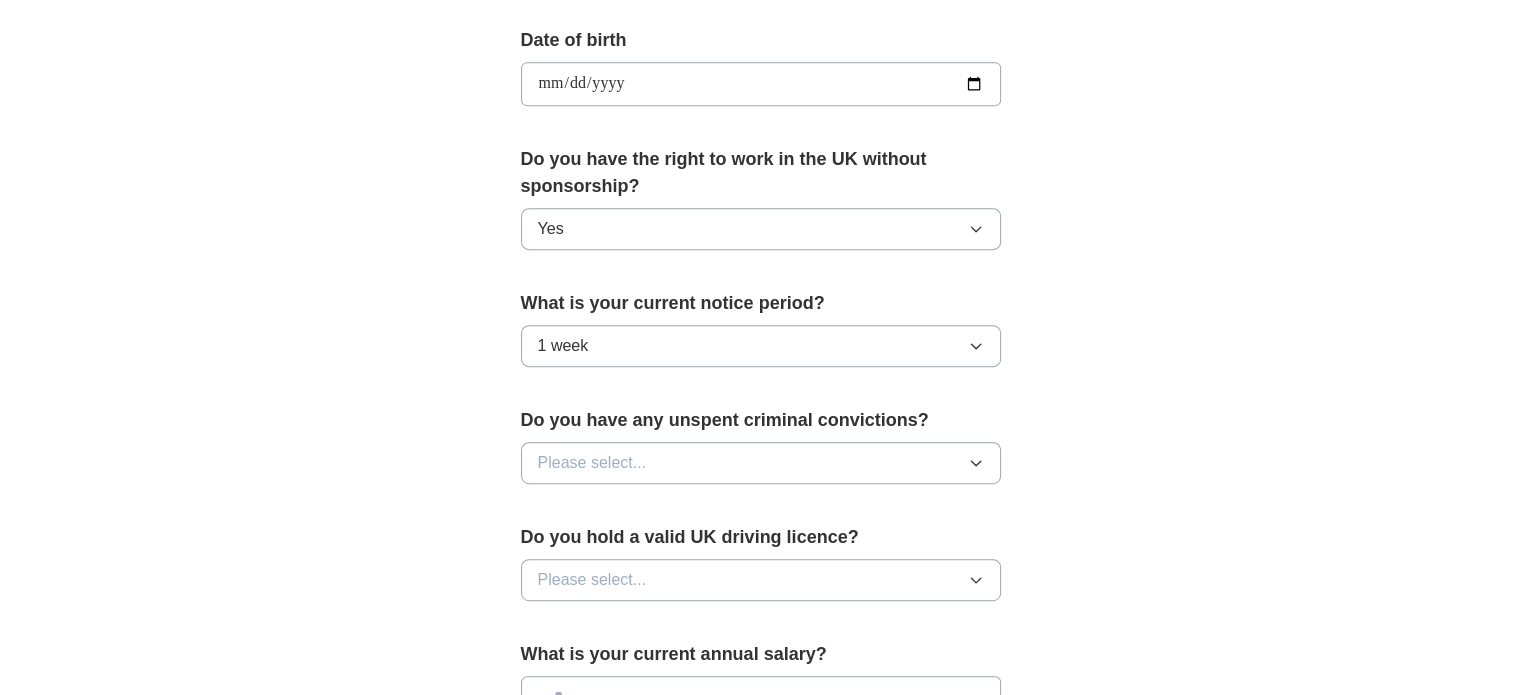click on "1 week" at bounding box center [761, 346] 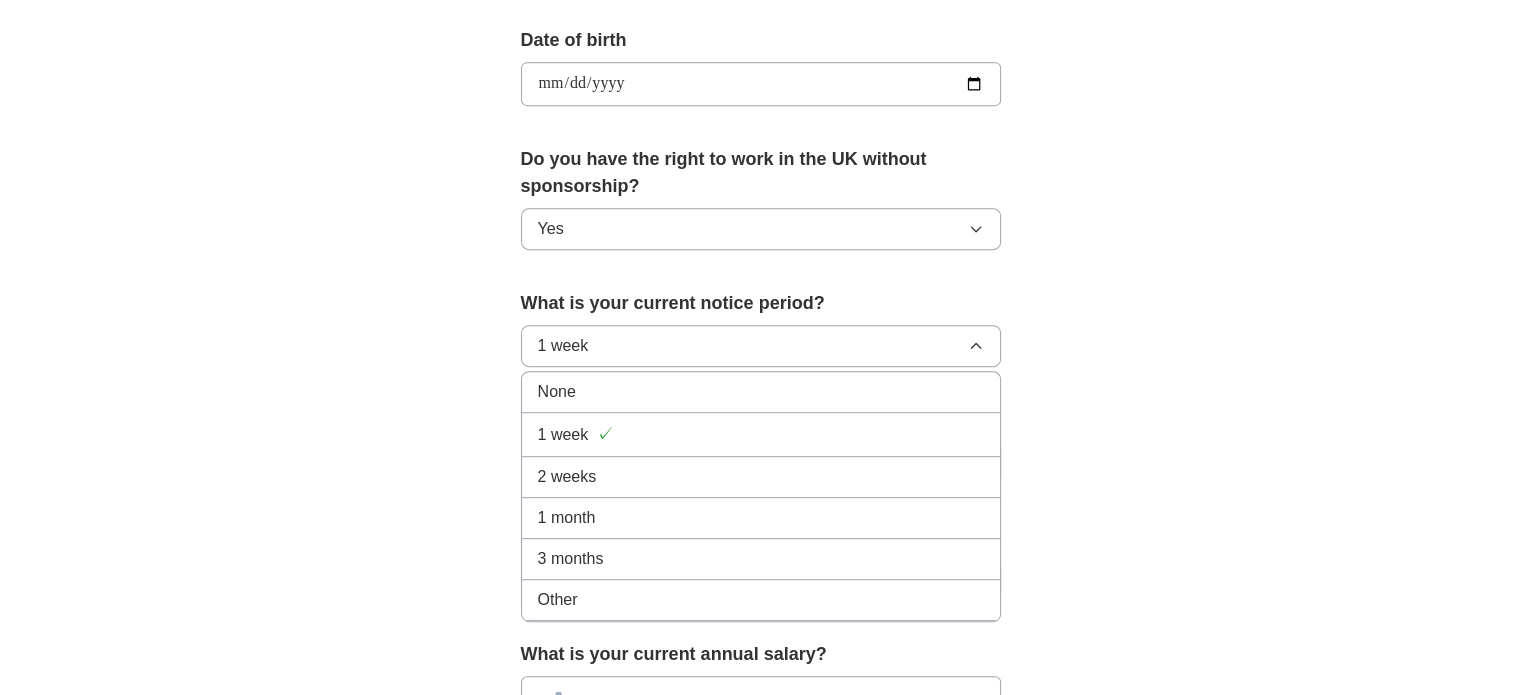 click on "1 week" at bounding box center (761, 346) 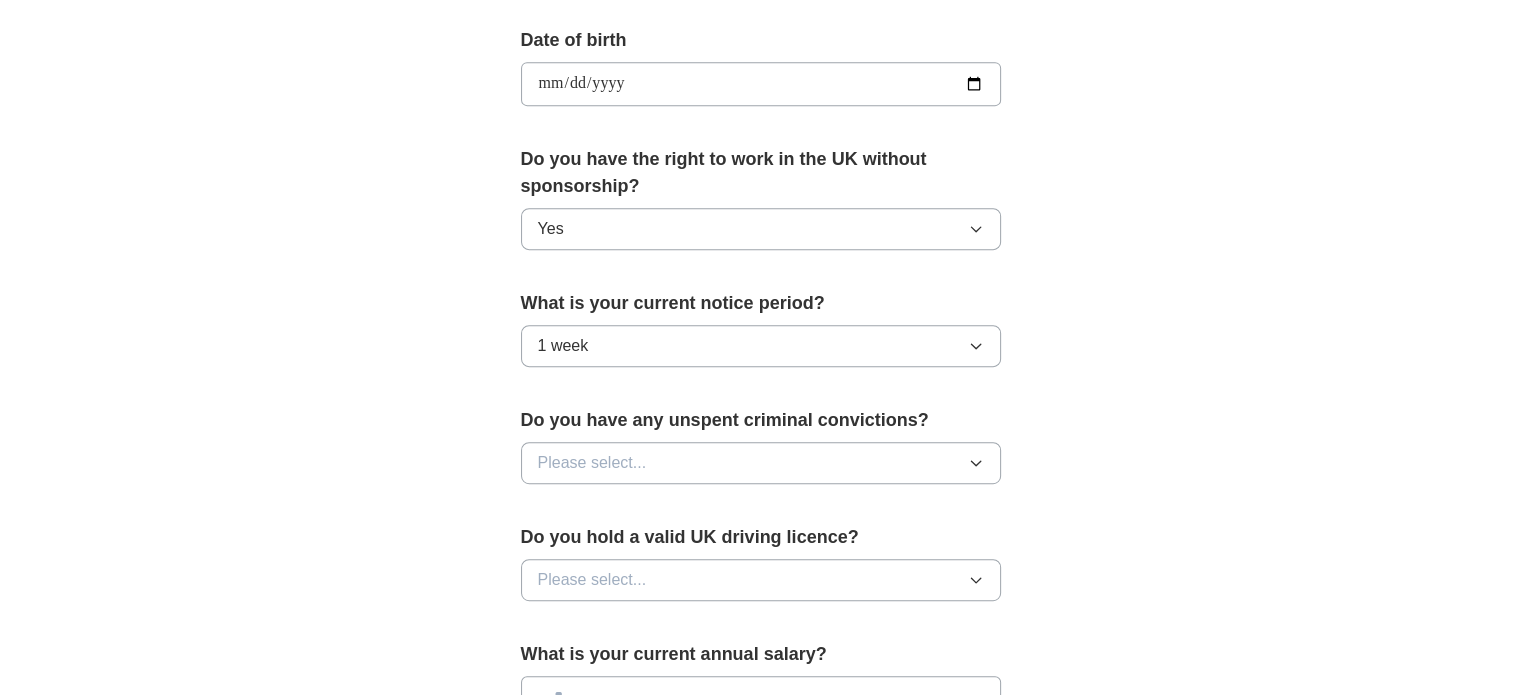 click on "1 week" at bounding box center (761, 346) 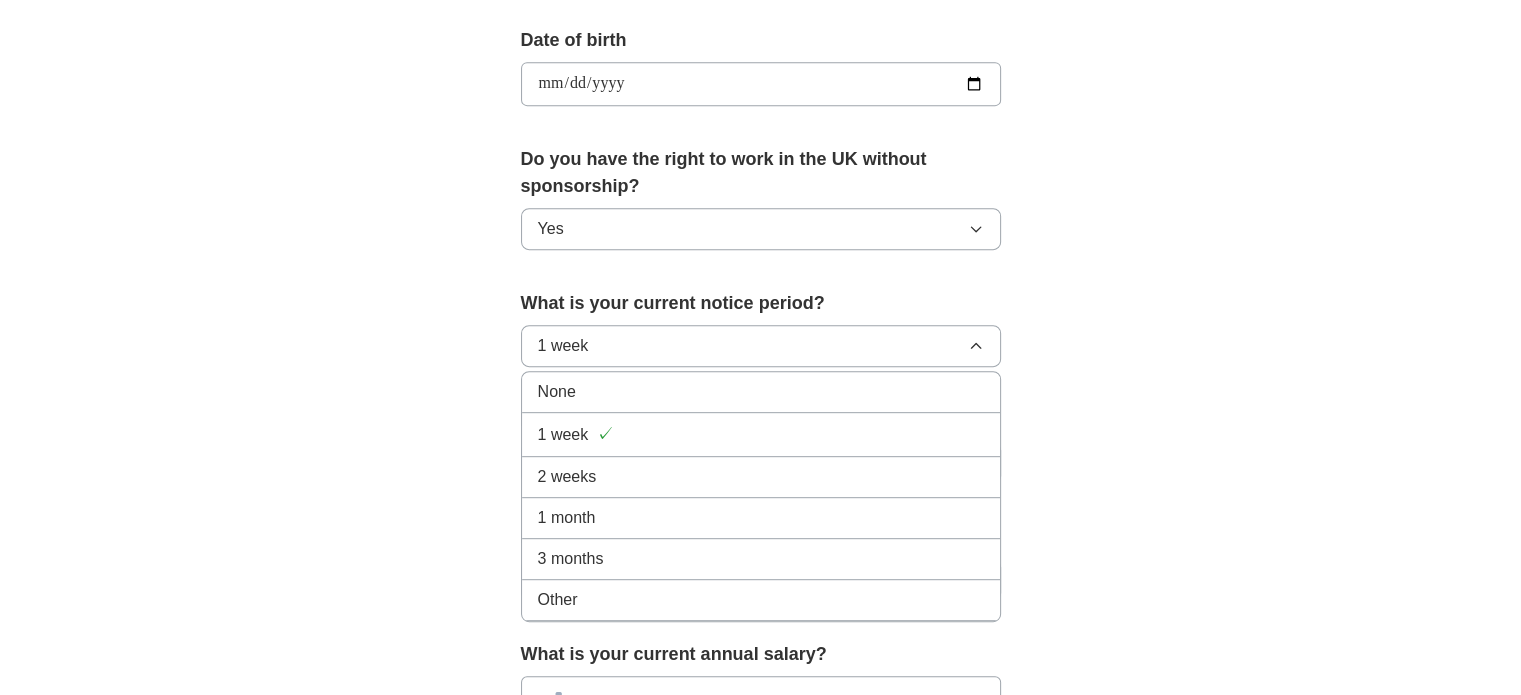 click on "None" at bounding box center (761, 392) 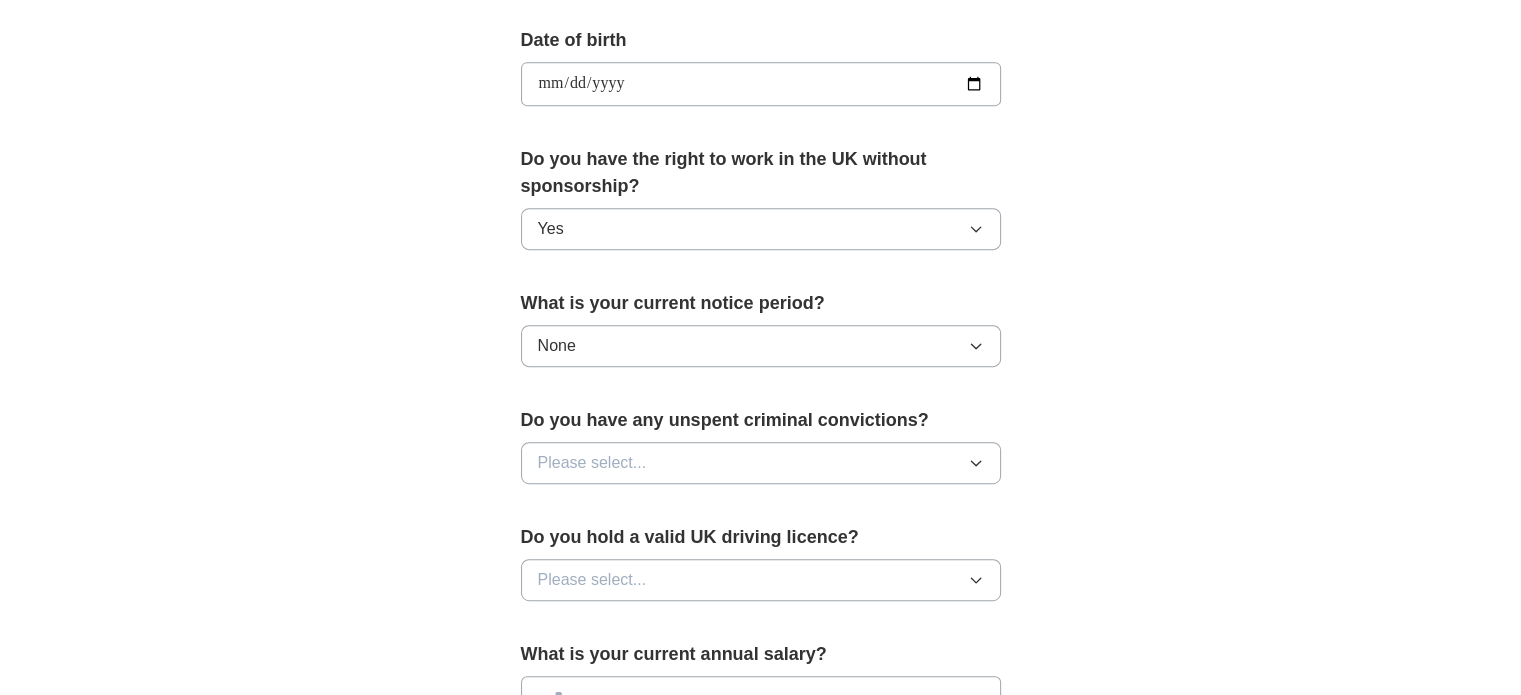click on "None" at bounding box center [761, 346] 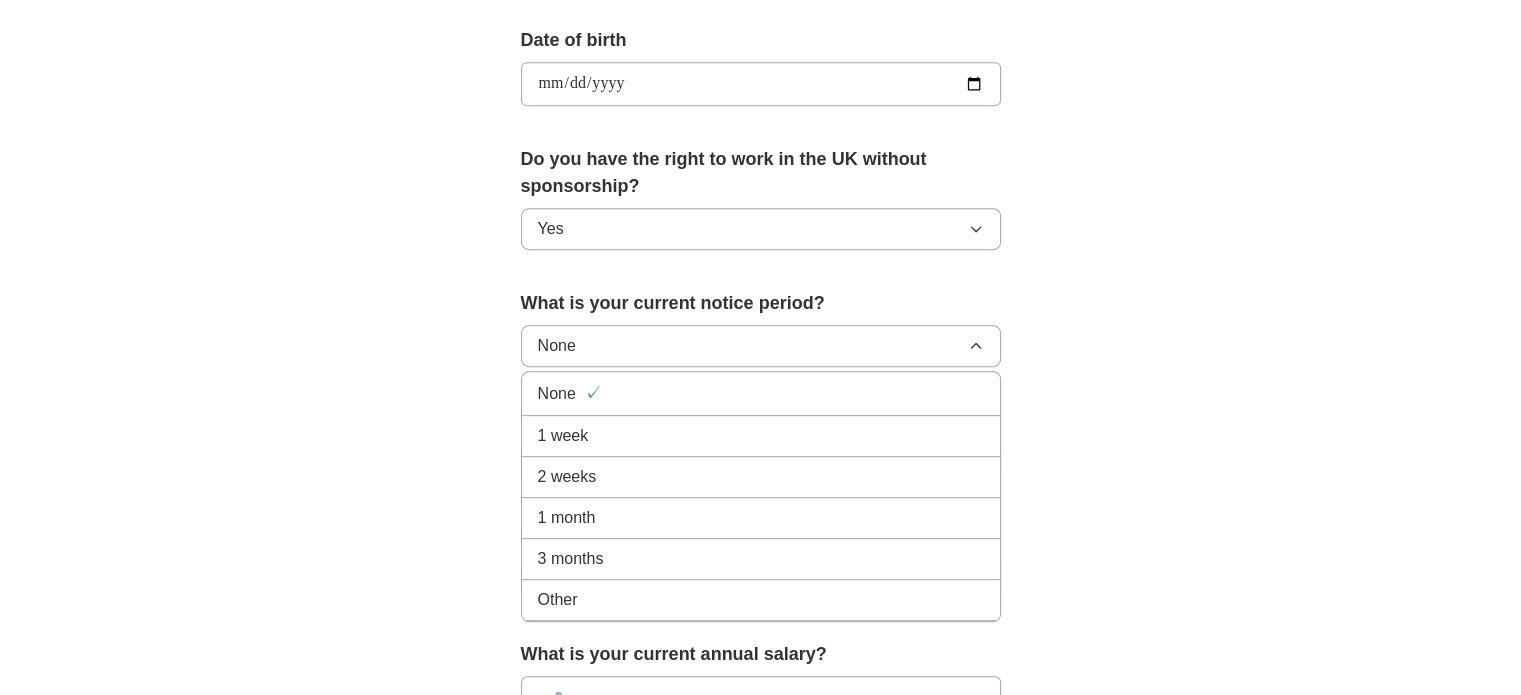 click on "1 week" at bounding box center (761, 436) 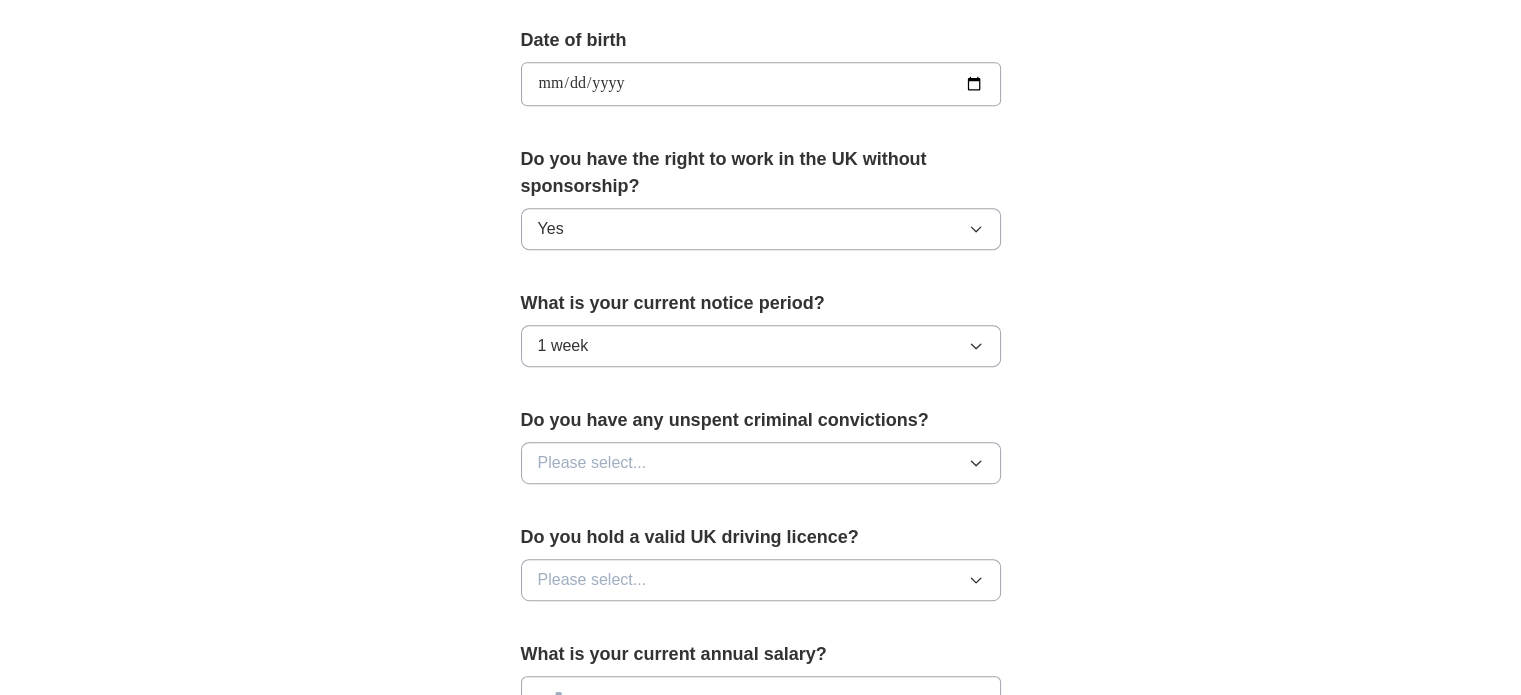 click on "ApplyIQ 🎉 You're applying , [FIRST] ! ApplyIQ will start searching for relevant jobs that match your profile - we'll notify you by email each time we submit an application 🚀 Boost your profile Unlock  up to  3x more applications  by answering these optional questions Address Street address City [CITY] ****** State / region Zip / postalcode Country United Kingdom Phone number [PHONE]" at bounding box center (761, 58) 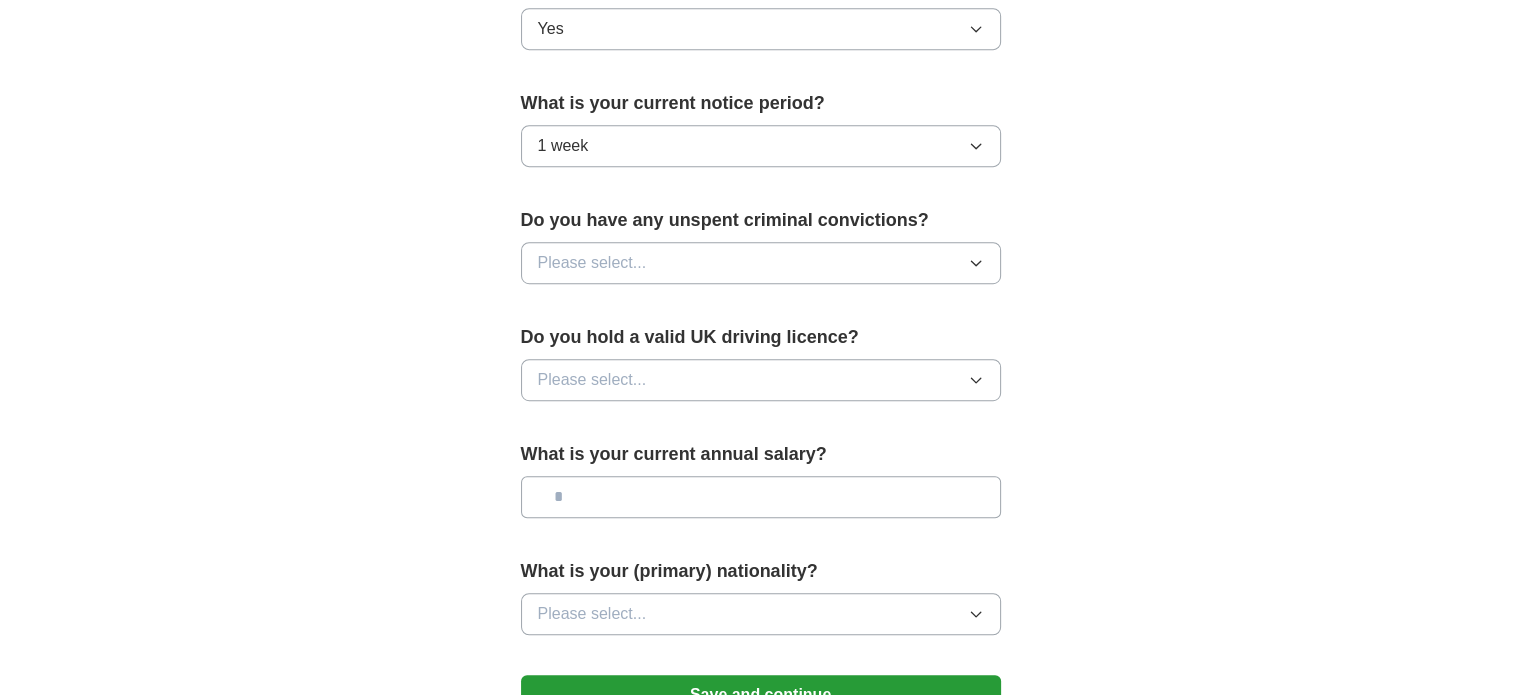 click on "Please select..." at bounding box center [761, 263] 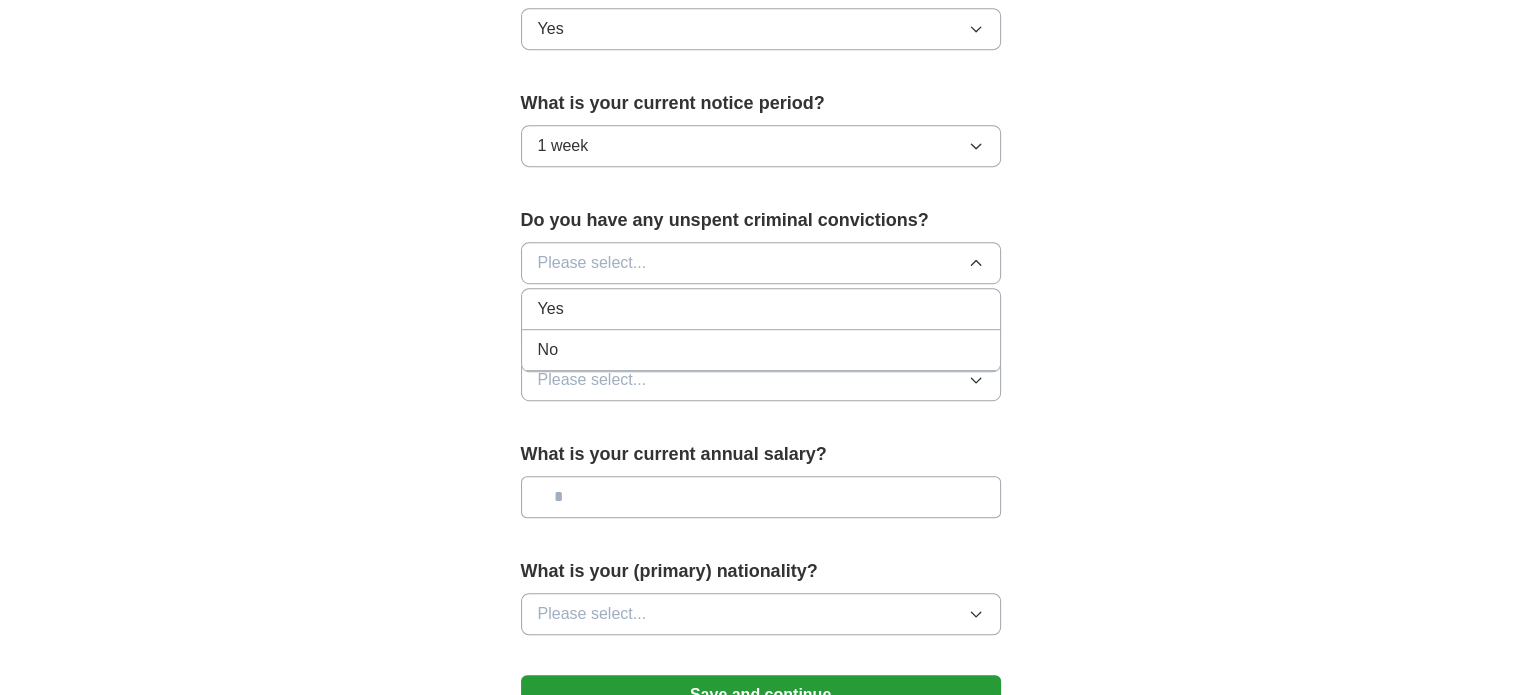 click on "No" at bounding box center (761, 350) 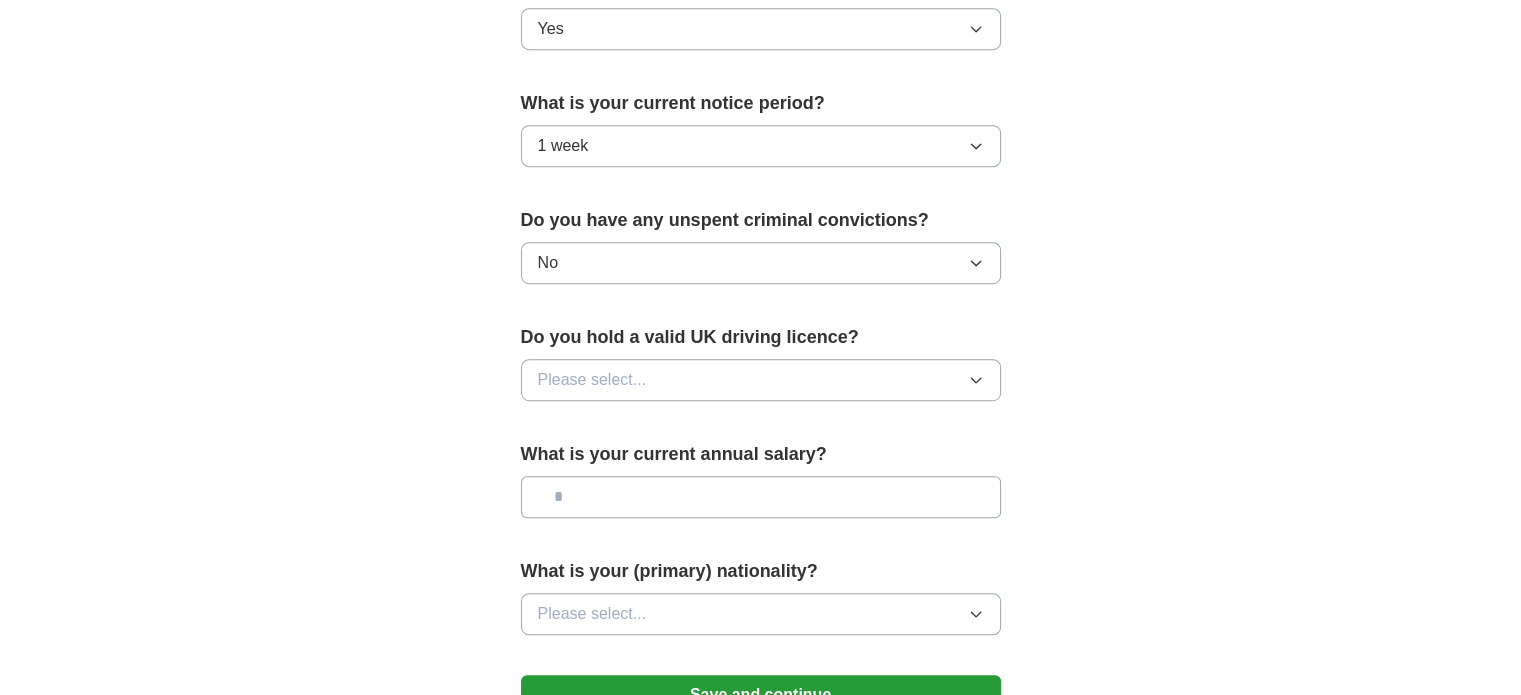 scroll, scrollTop: 1200, scrollLeft: 0, axis: vertical 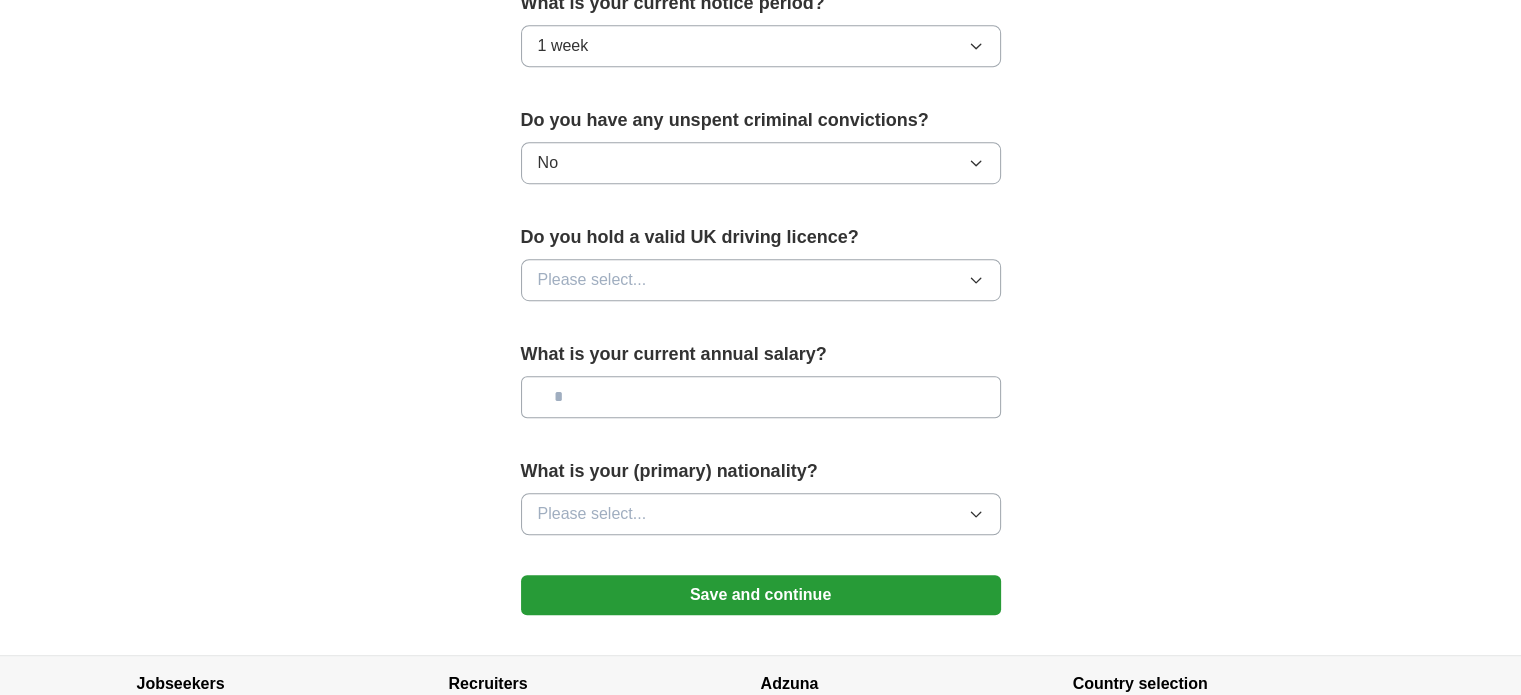 click on "Please select..." at bounding box center (592, 280) 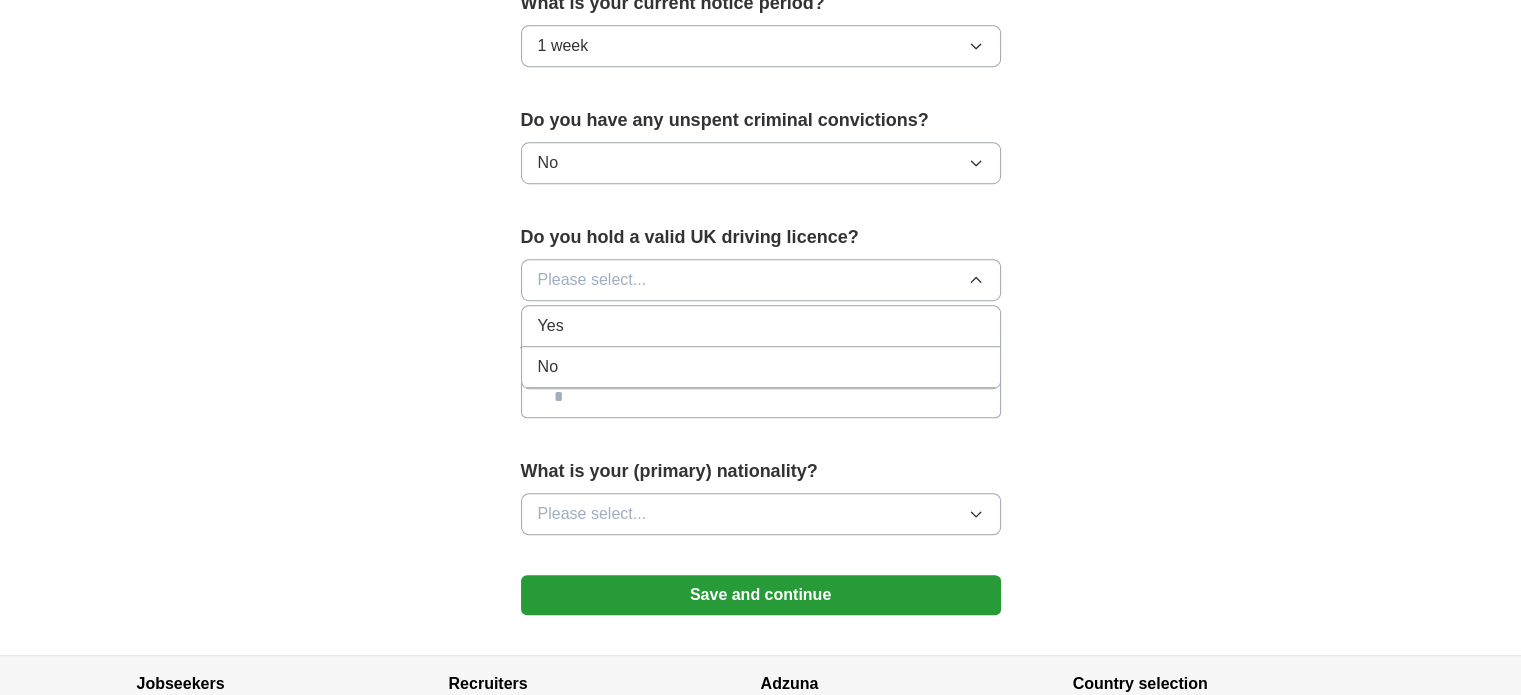 click on "No" at bounding box center (761, 367) 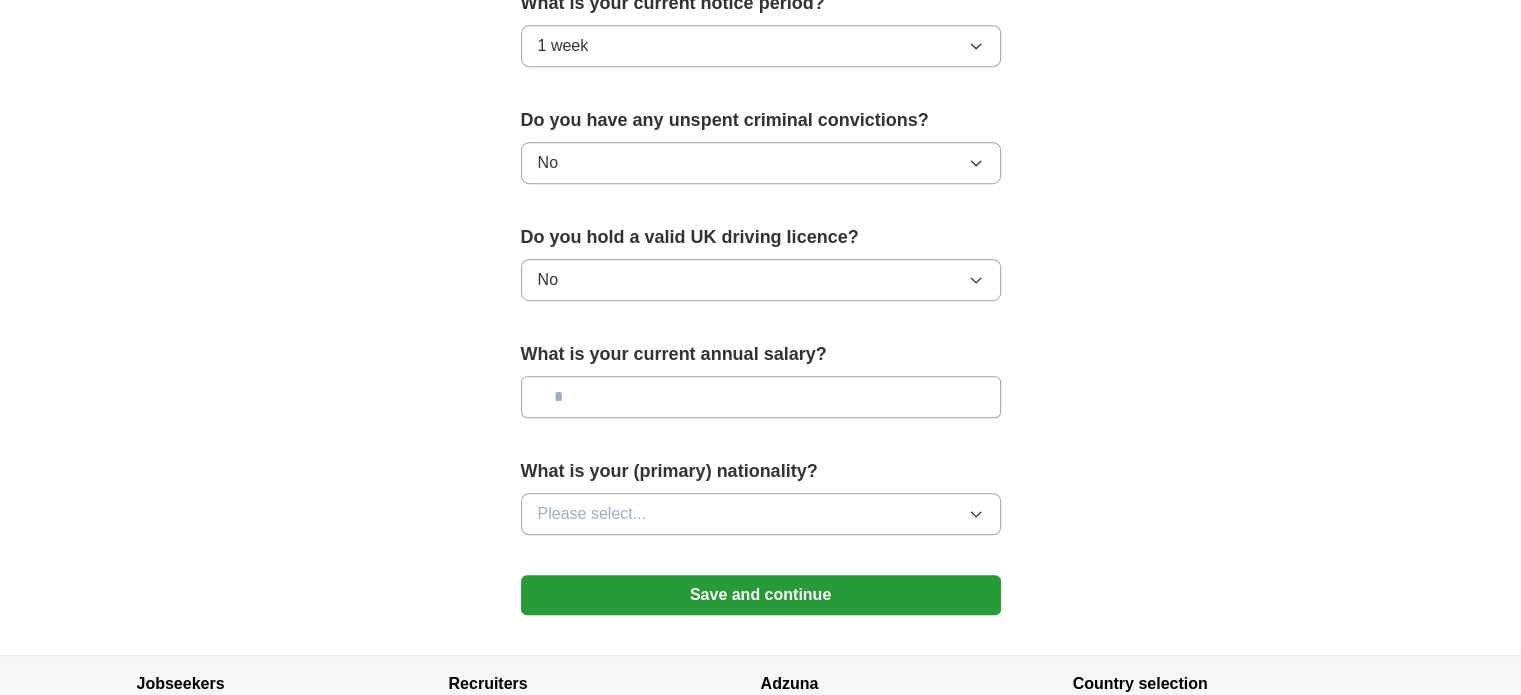 scroll, scrollTop: 1300, scrollLeft: 0, axis: vertical 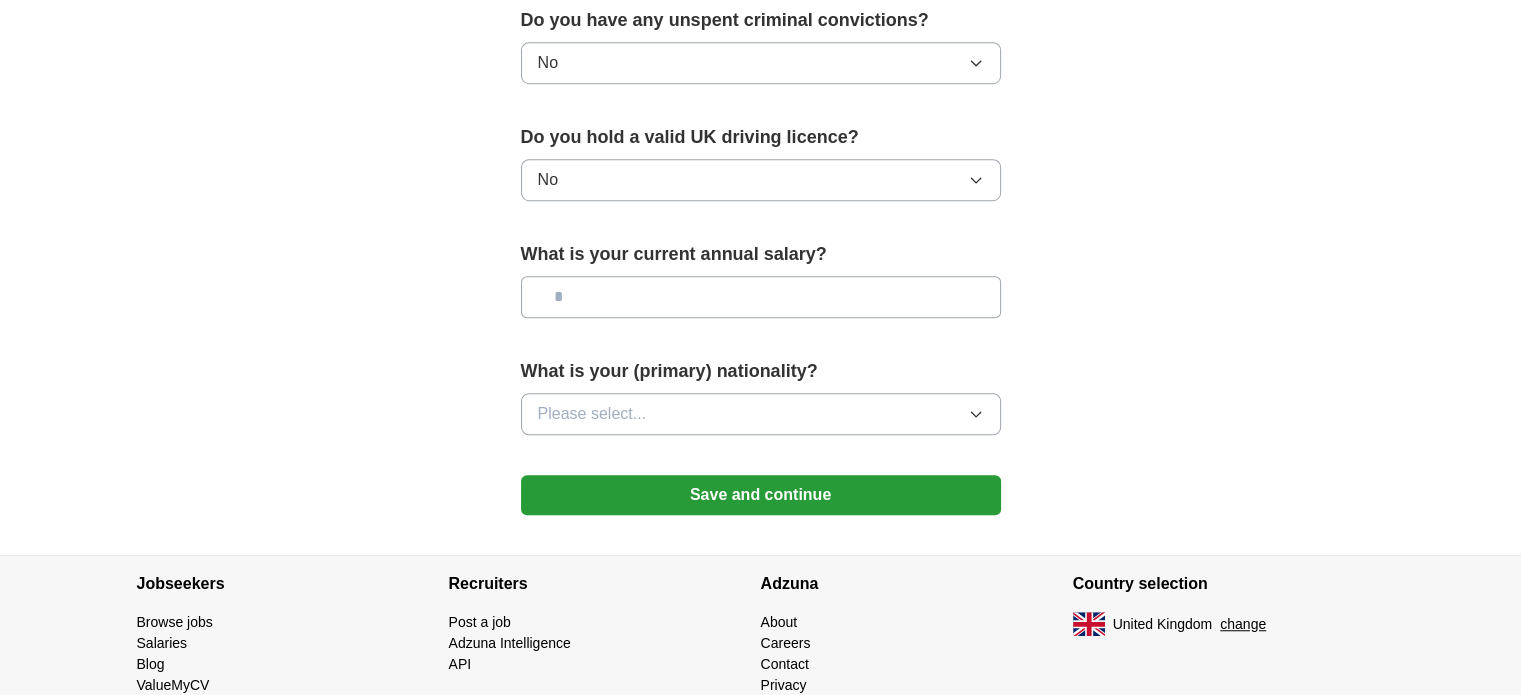 click at bounding box center [761, 297] 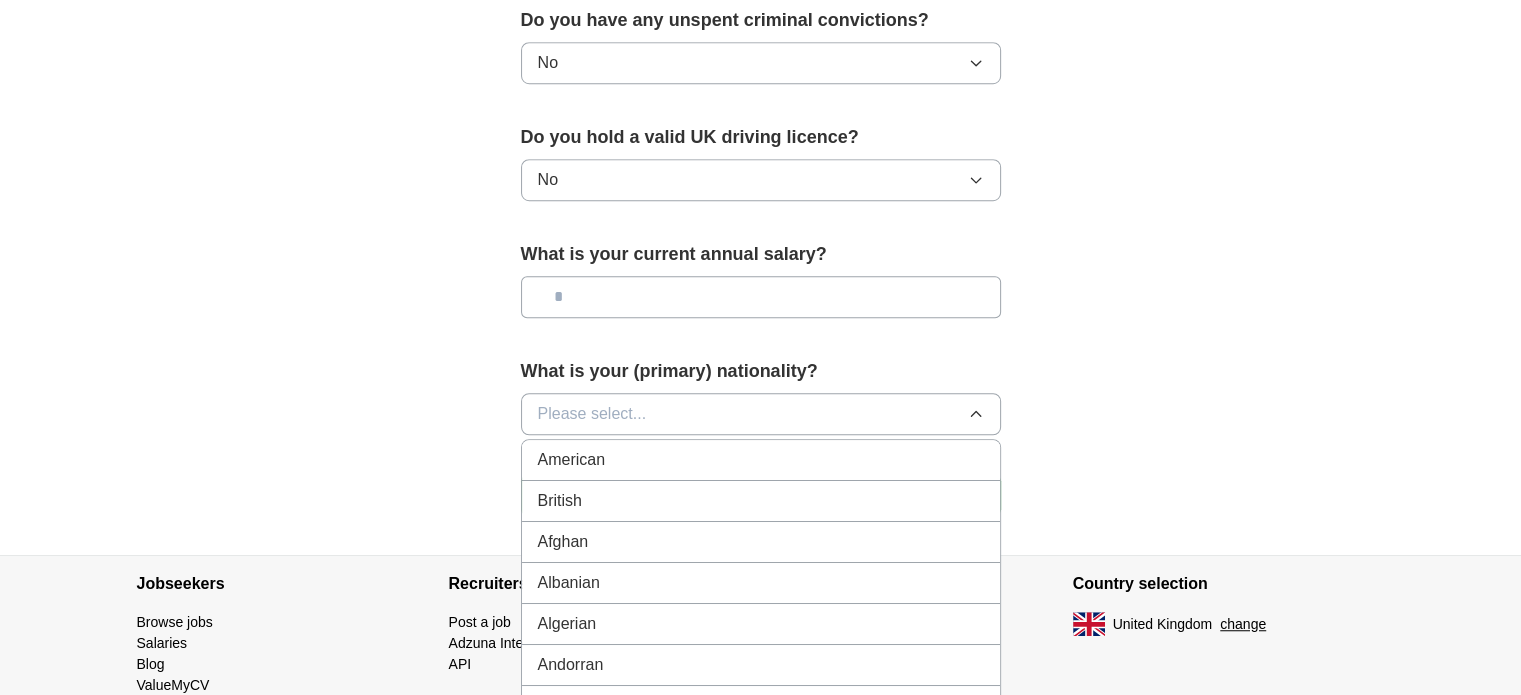 scroll, scrollTop: 1438, scrollLeft: 0, axis: vertical 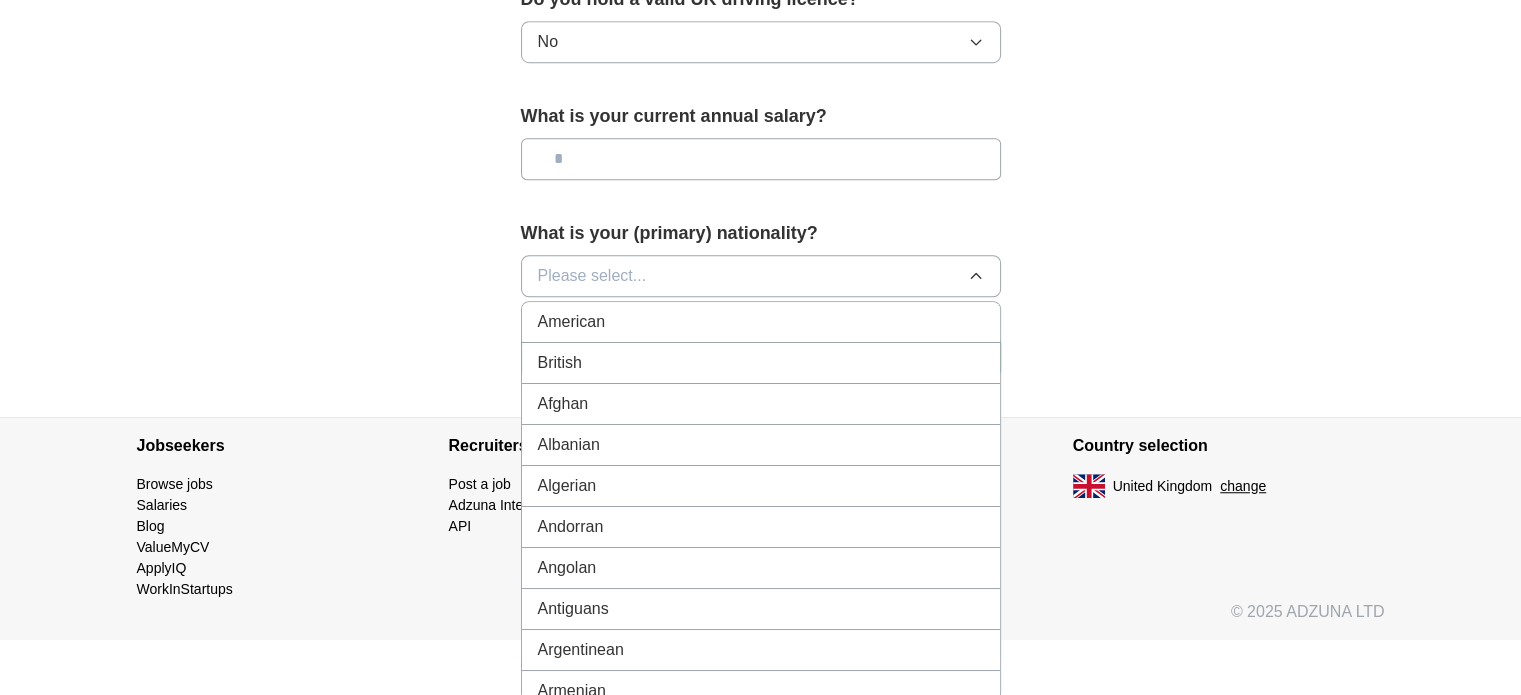 drag, startPoint x: 721, startPoint y: 252, endPoint x: 719, endPoint y: 269, distance: 17.117243 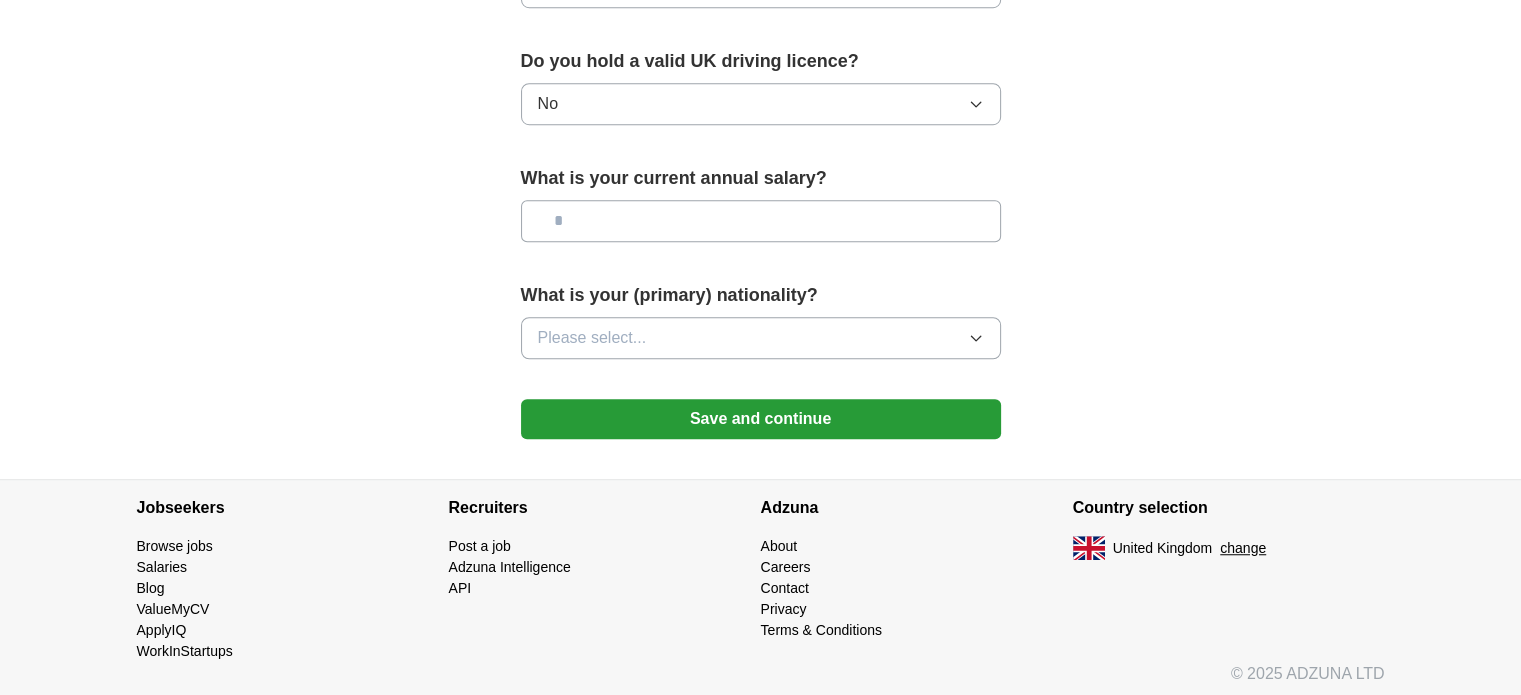 click on "Please select..." at bounding box center (761, 338) 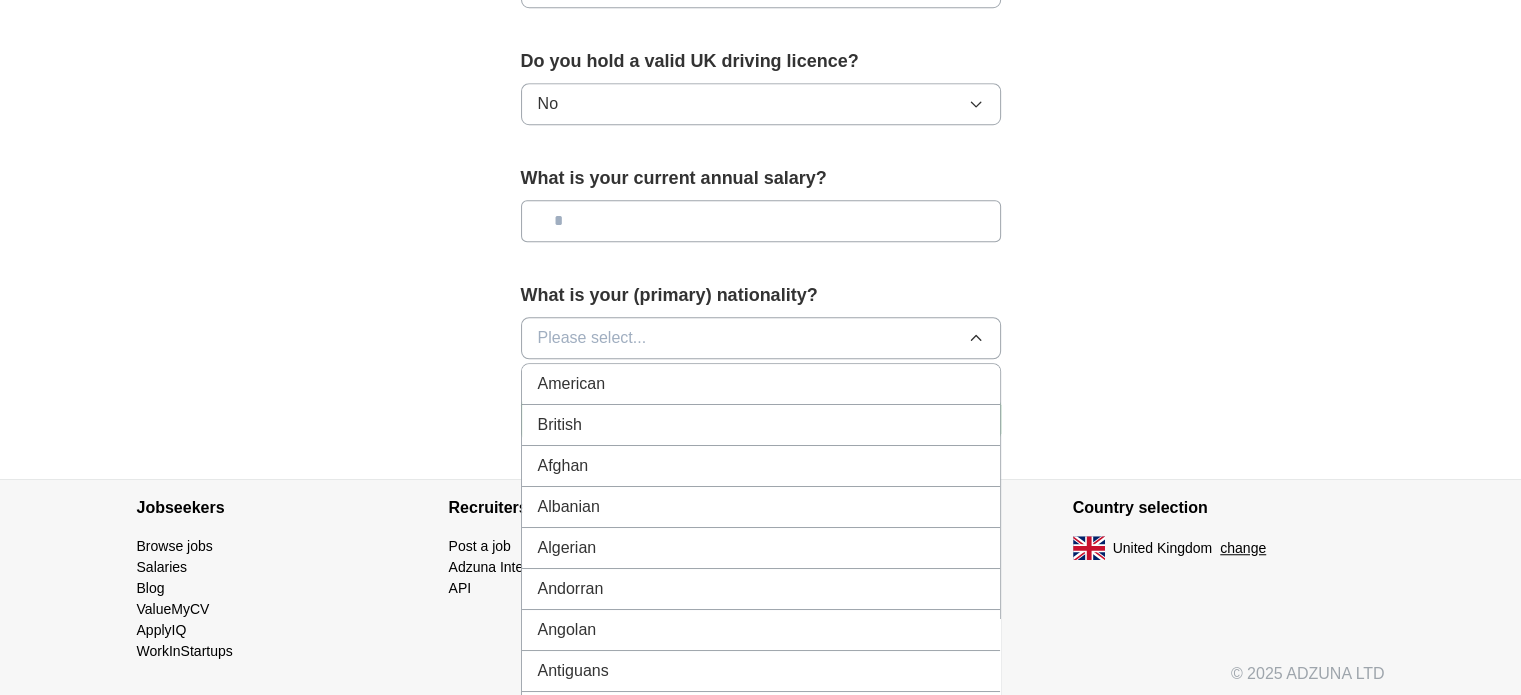scroll, scrollTop: 1438, scrollLeft: 0, axis: vertical 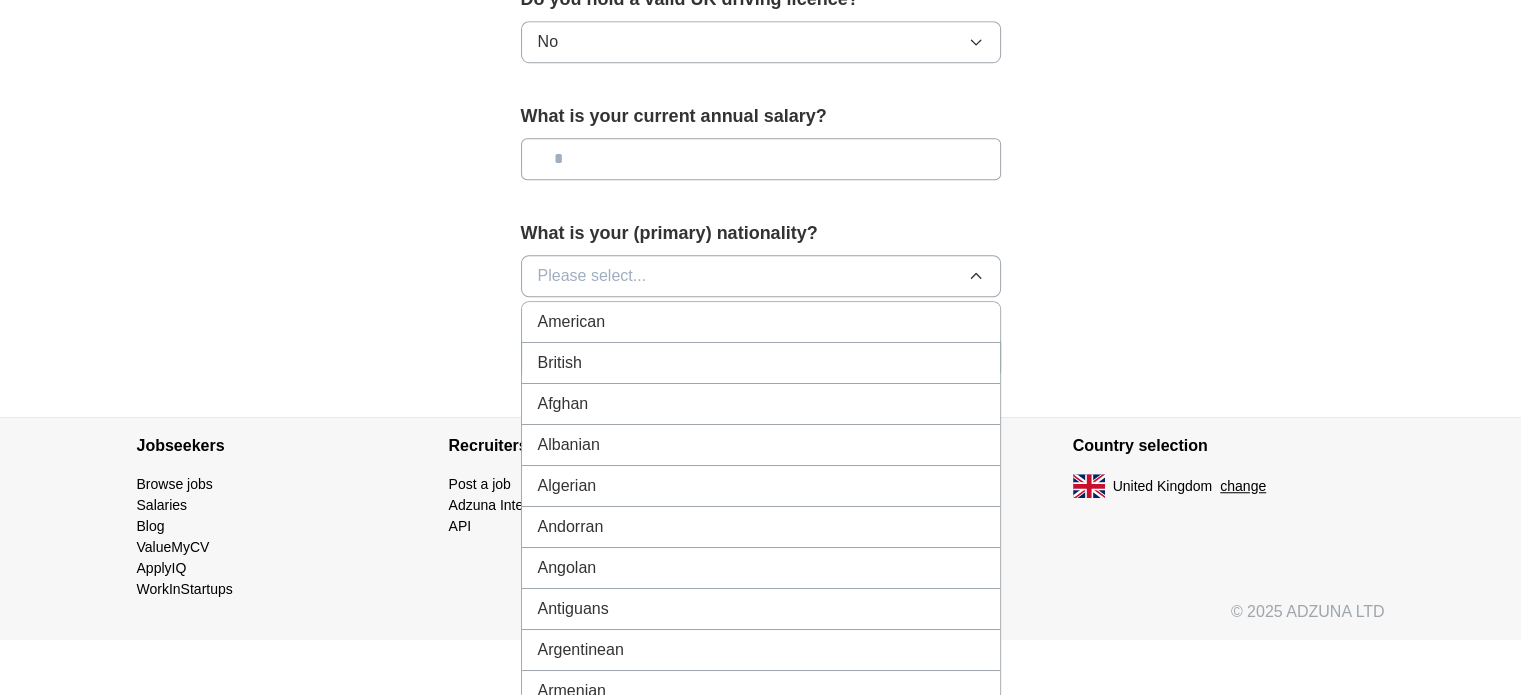 type 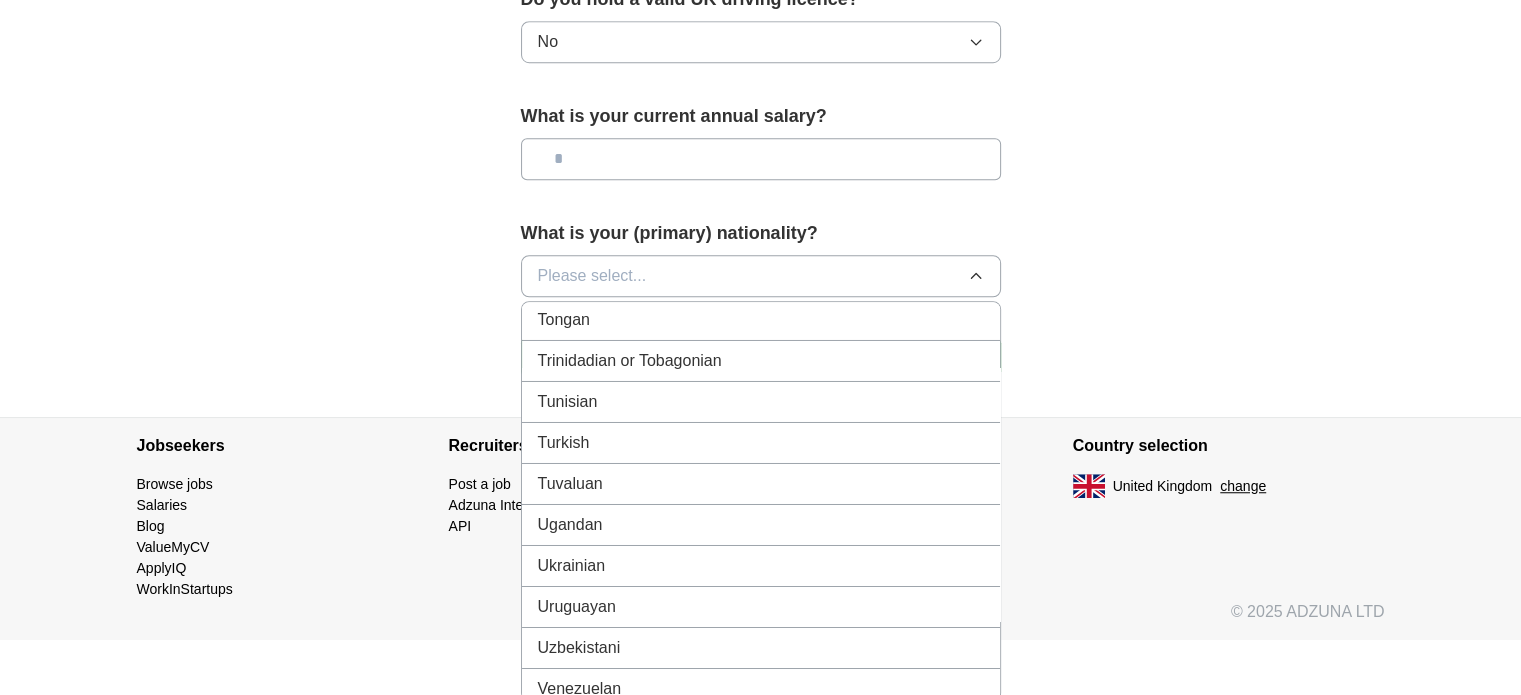 scroll, scrollTop: 7476, scrollLeft: 0, axis: vertical 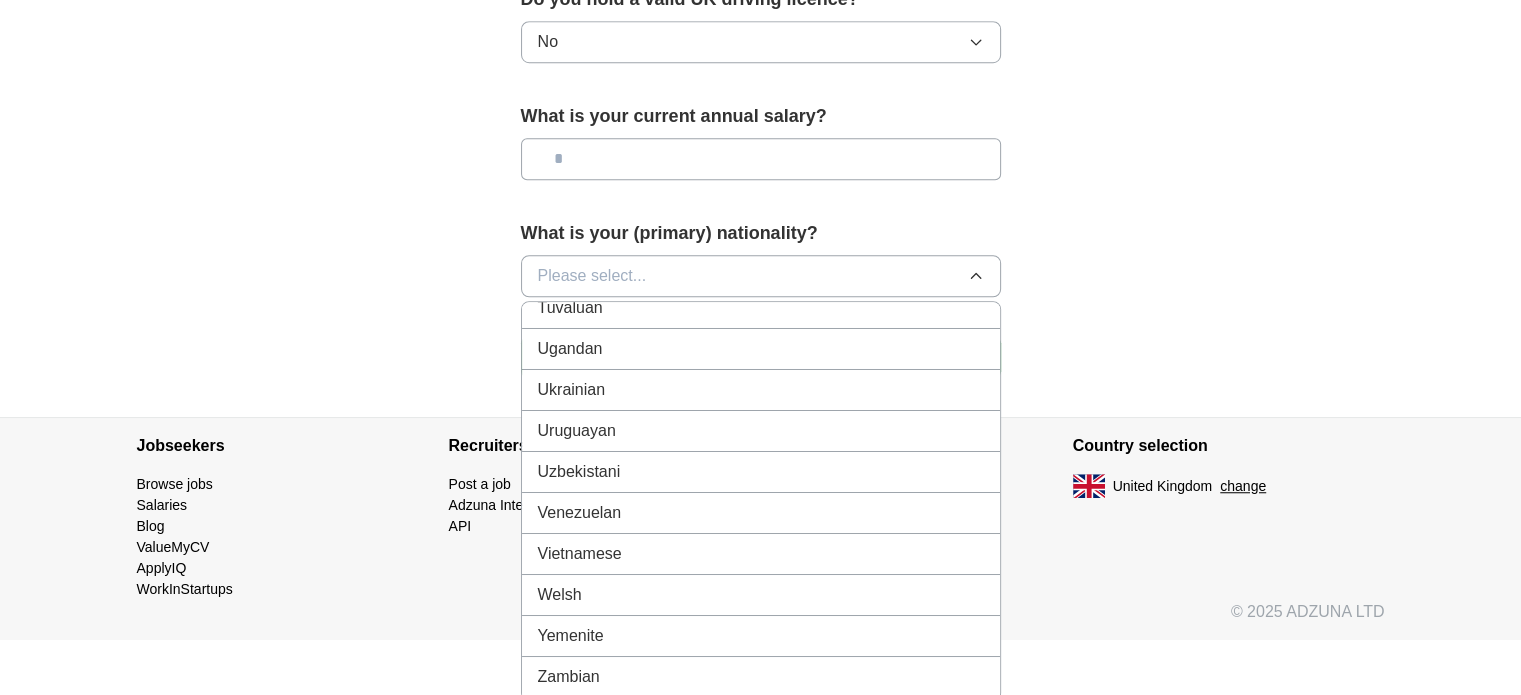 click on "Ukrainian" at bounding box center [761, 390] 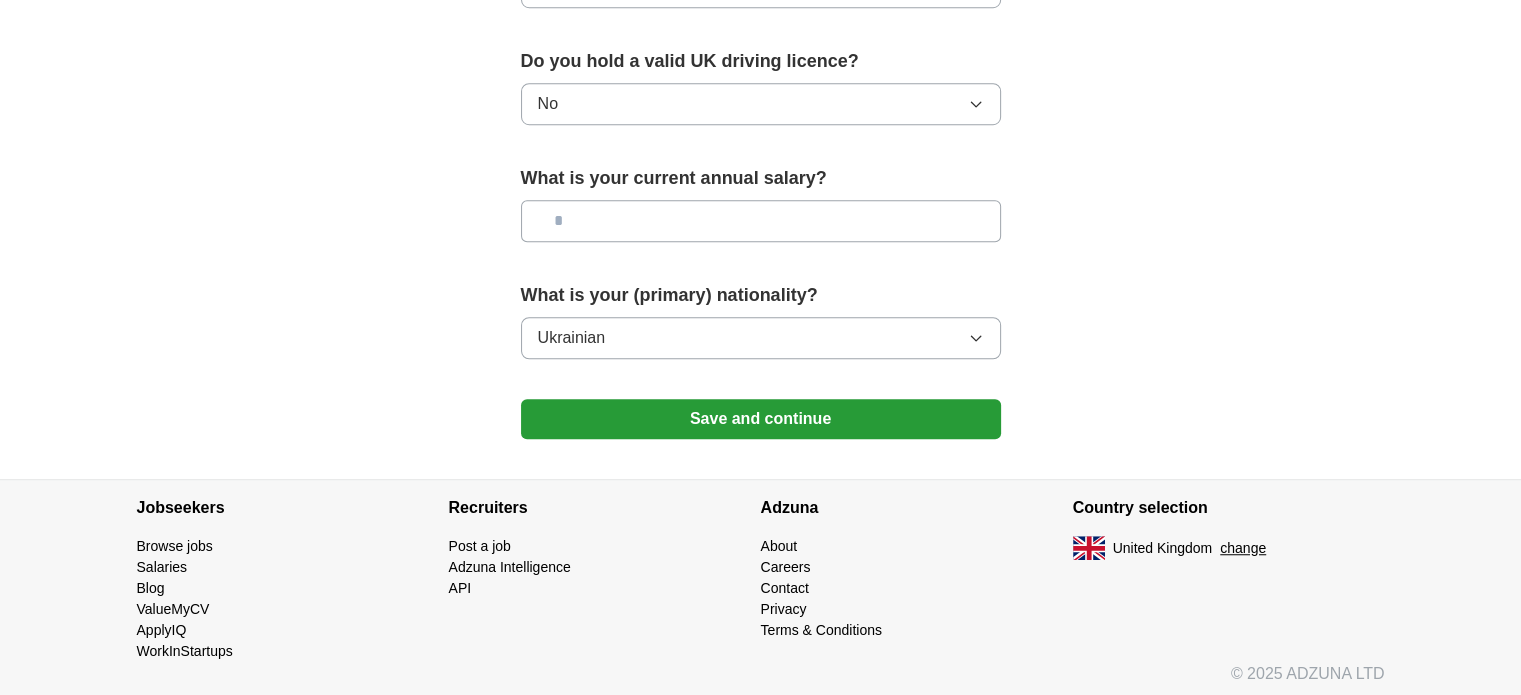 click on "Save and continue" at bounding box center [761, 419] 